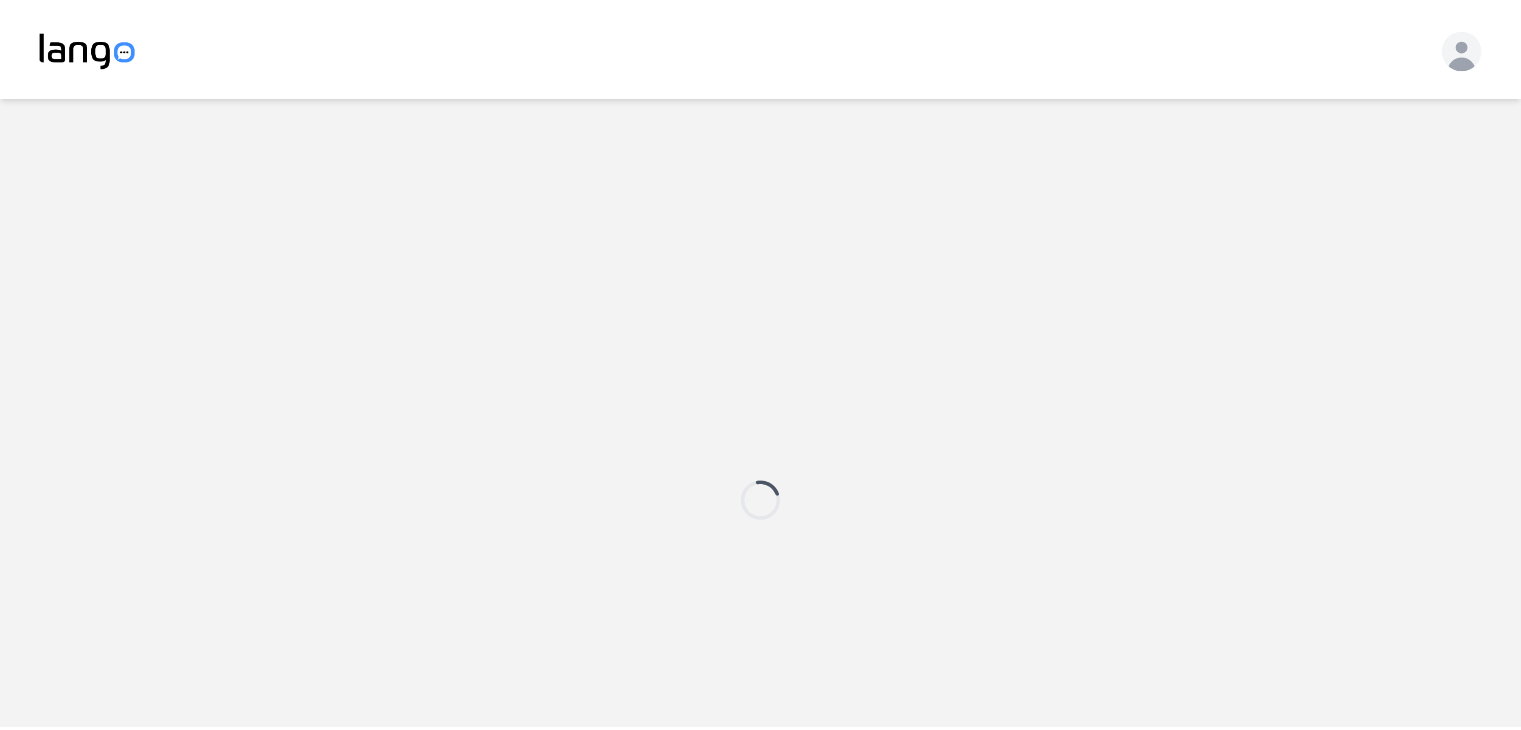 scroll, scrollTop: 0, scrollLeft: 0, axis: both 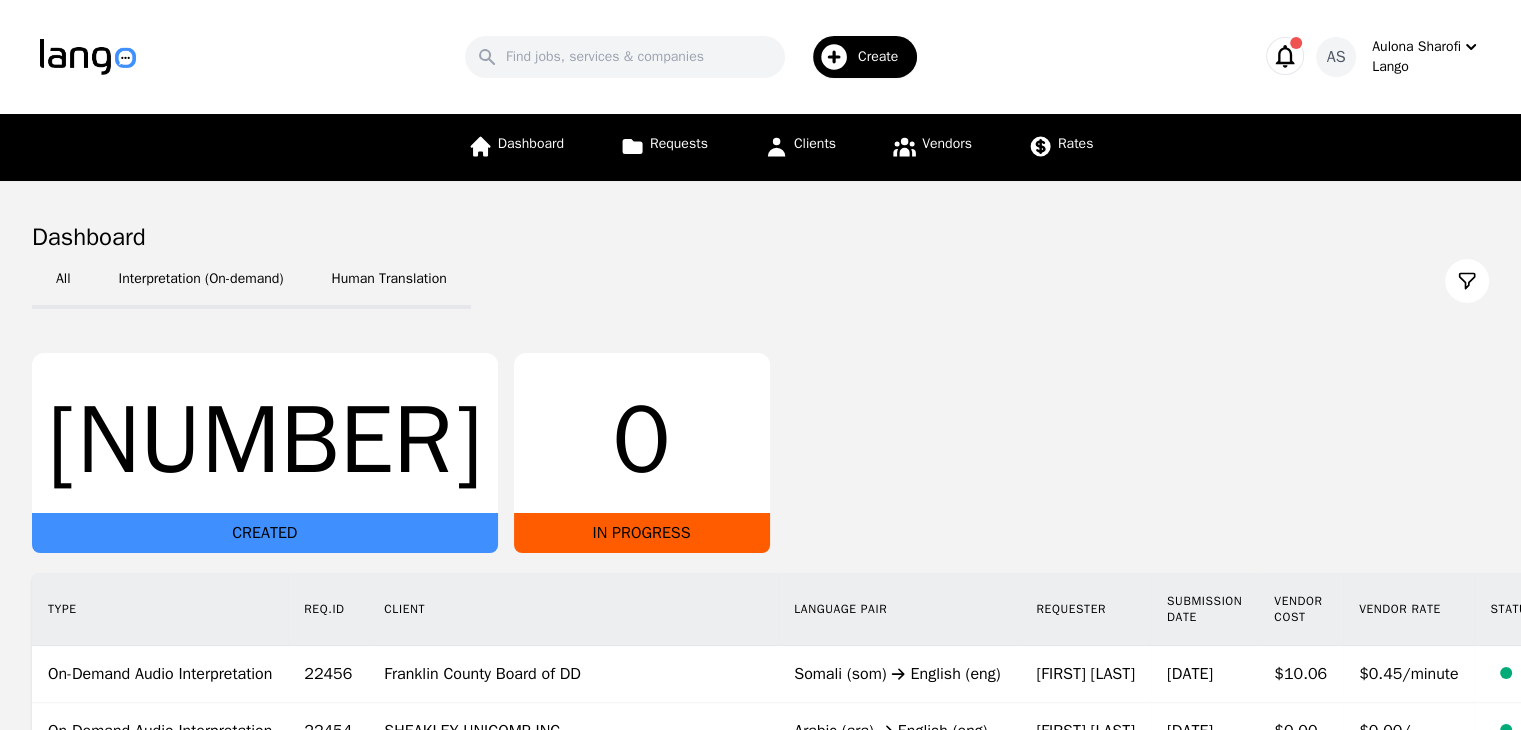 click on "Create" at bounding box center (865, 57) 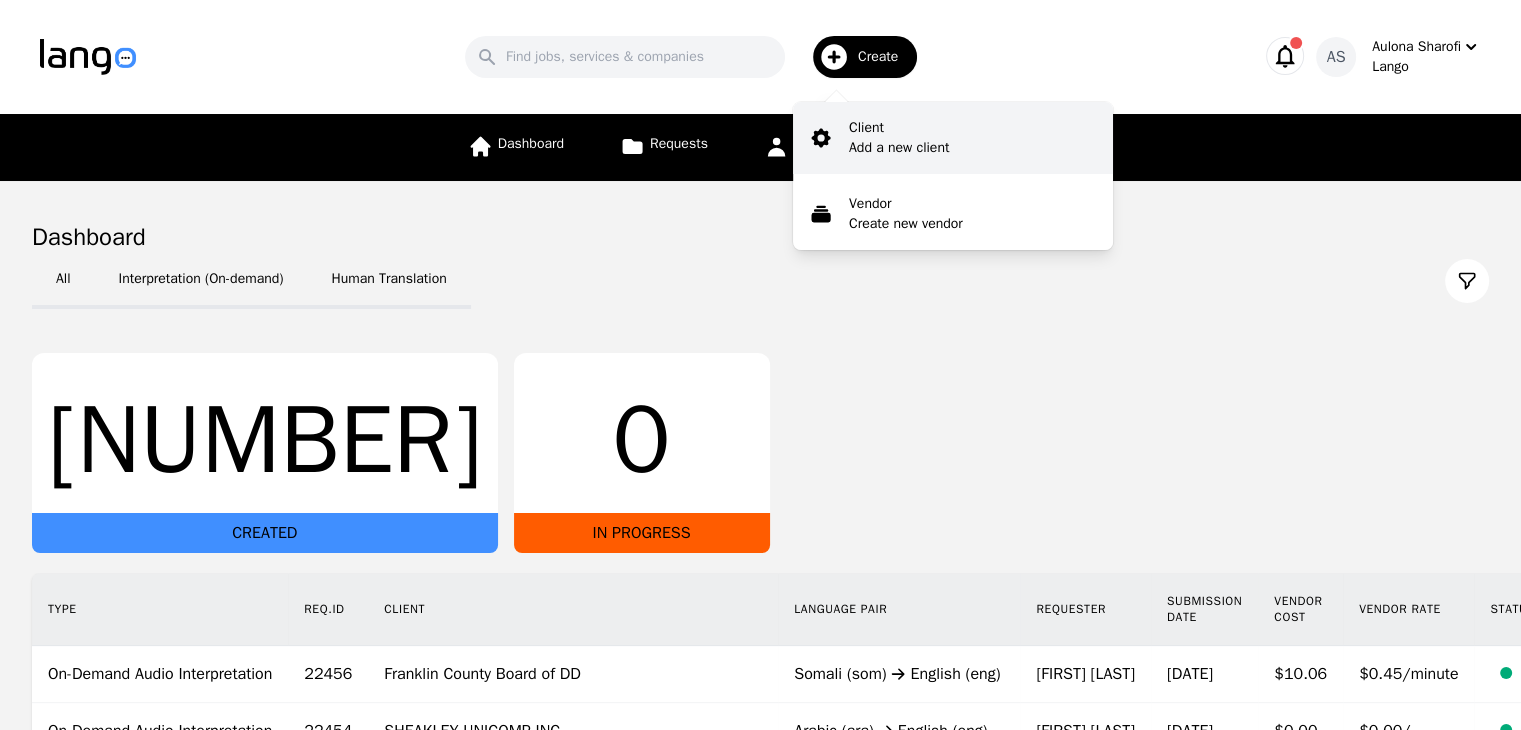 click on "Client Add a new client" at bounding box center [953, 138] 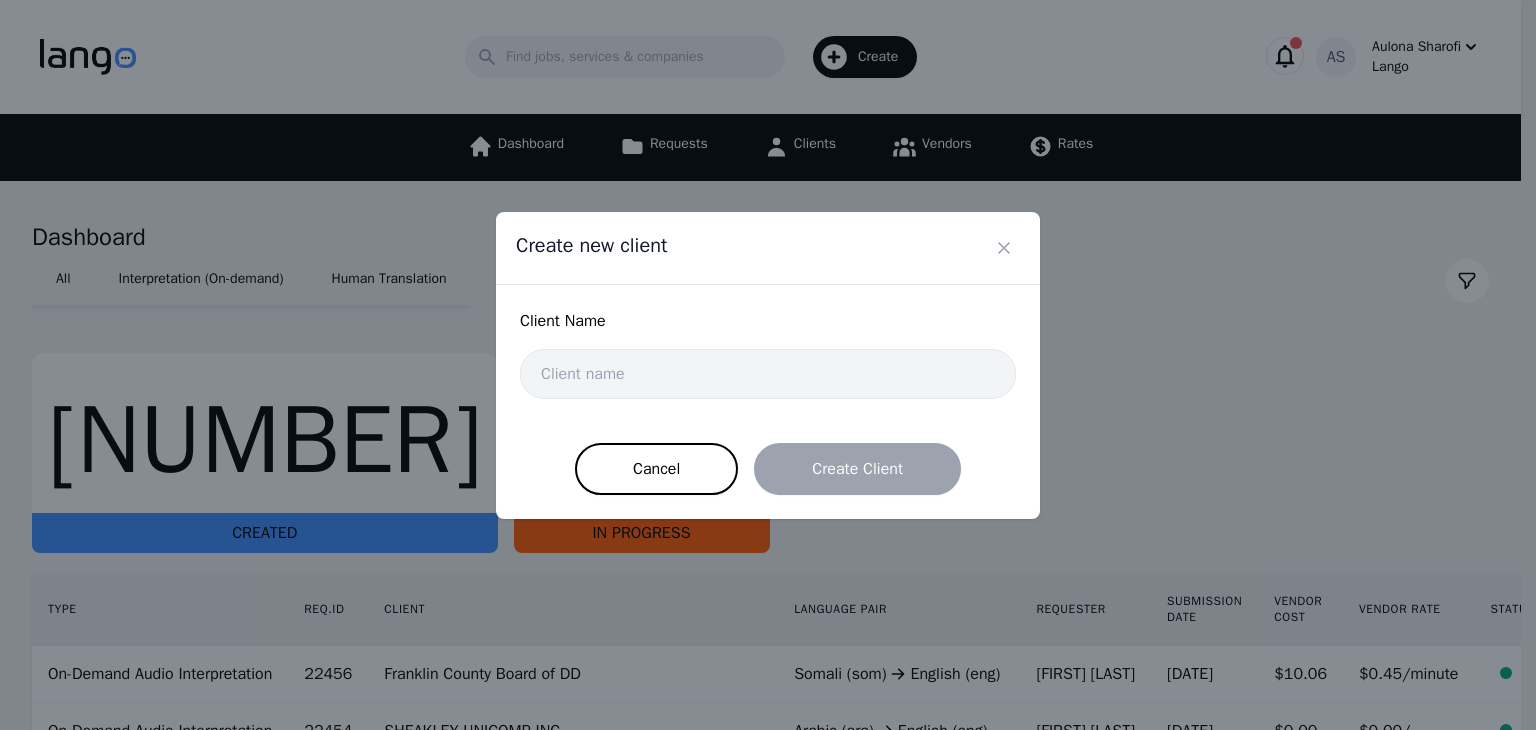click on "Client Name" at bounding box center (768, 321) 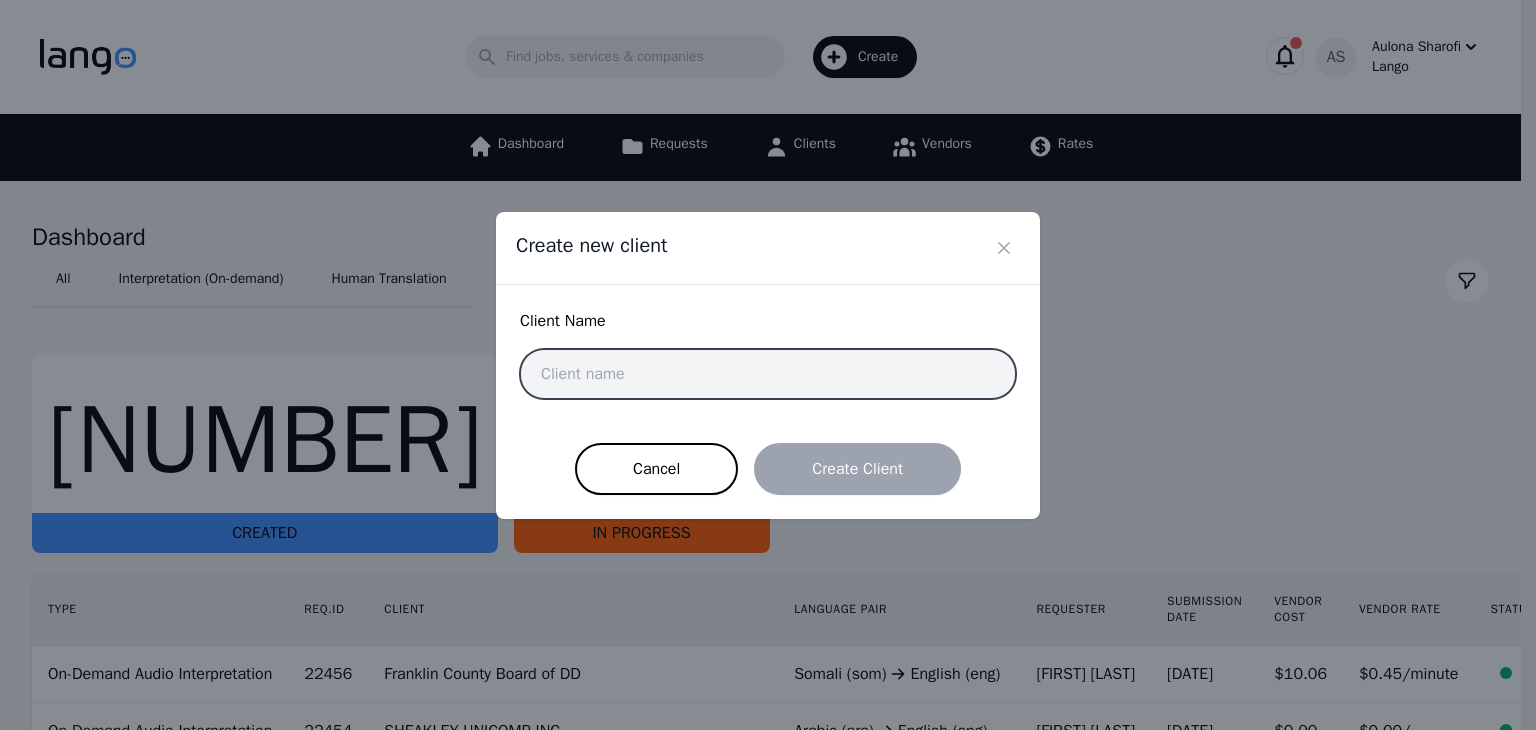 click at bounding box center [768, 374] 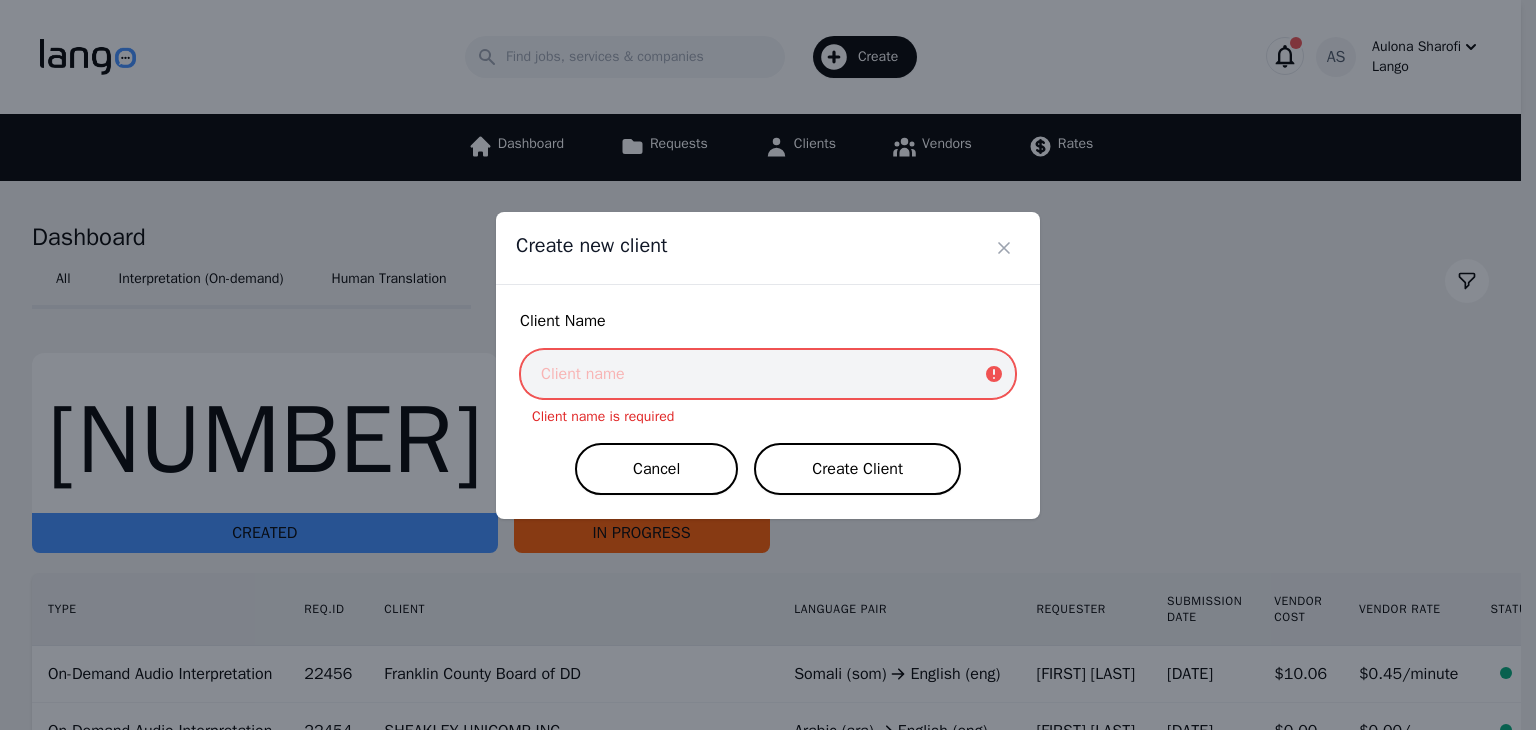 paste on "[BRAND]" 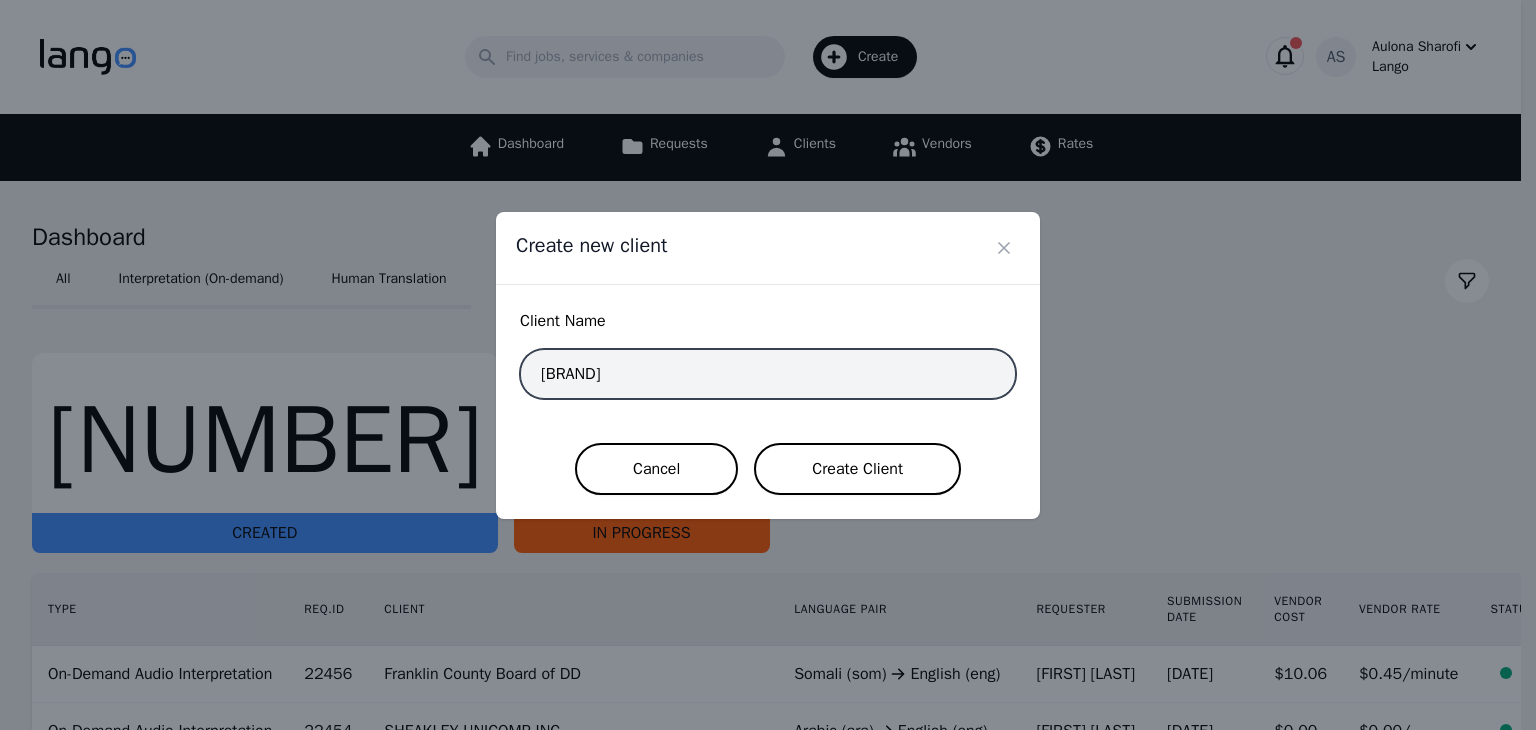 type on "[BRAND]" 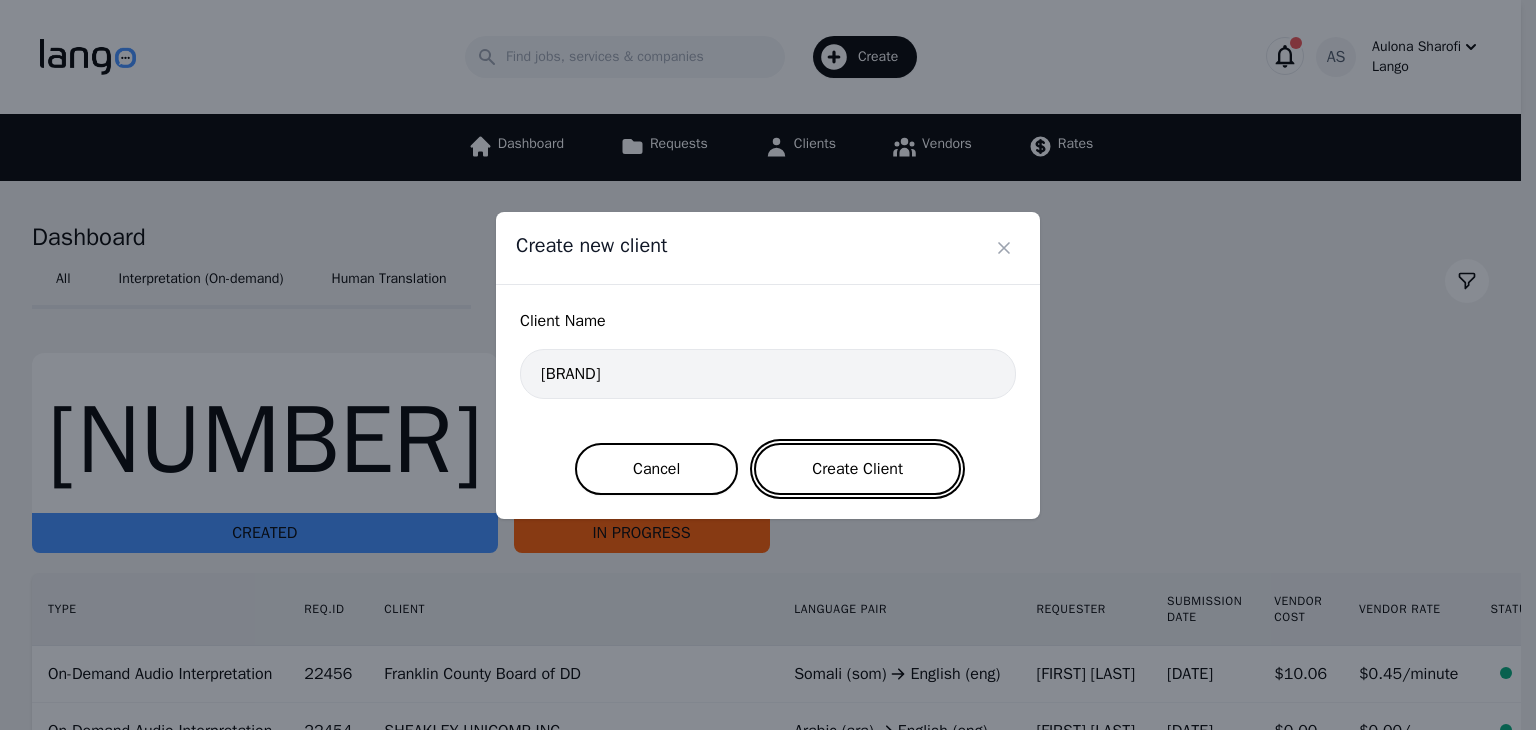 click on "Create Client" at bounding box center [857, 469] 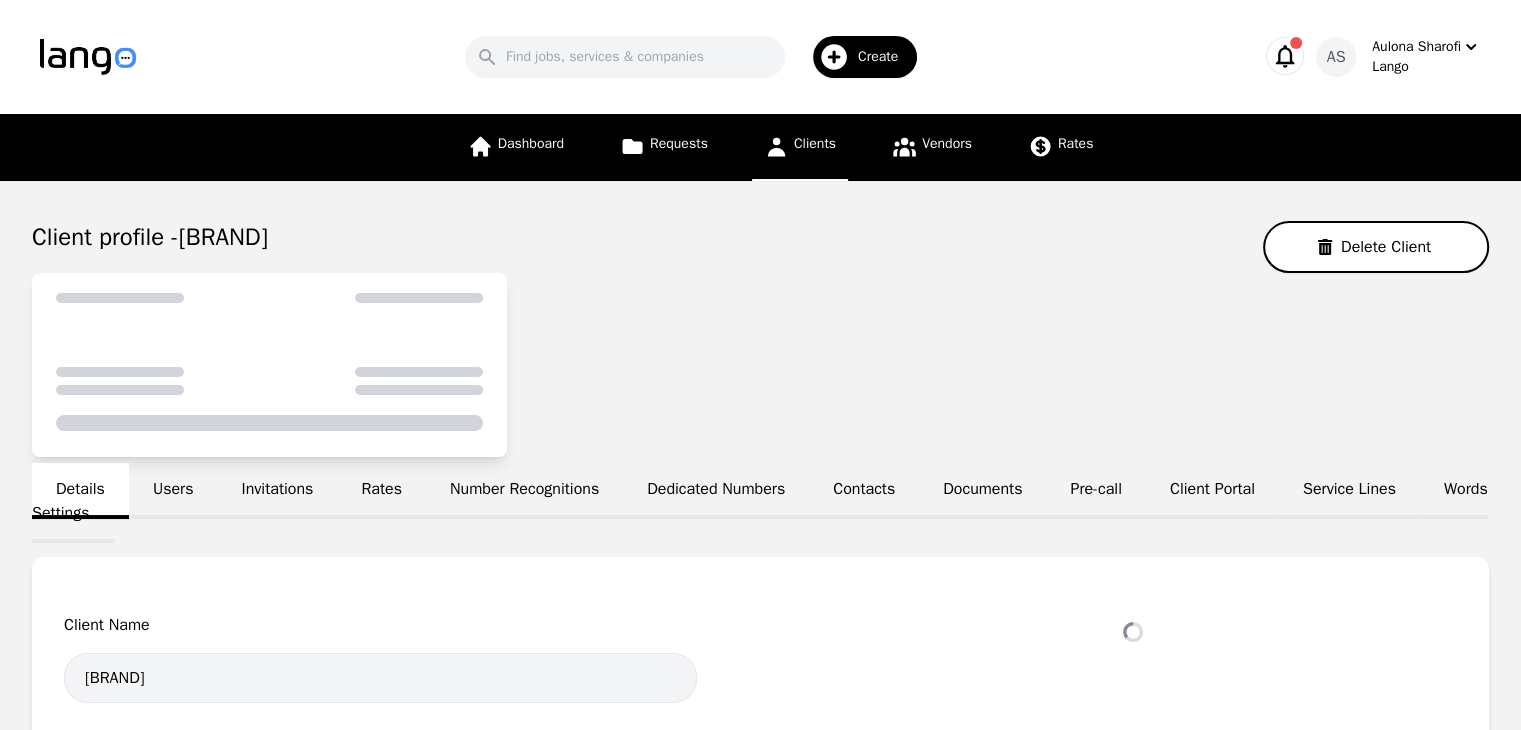 select on "active" 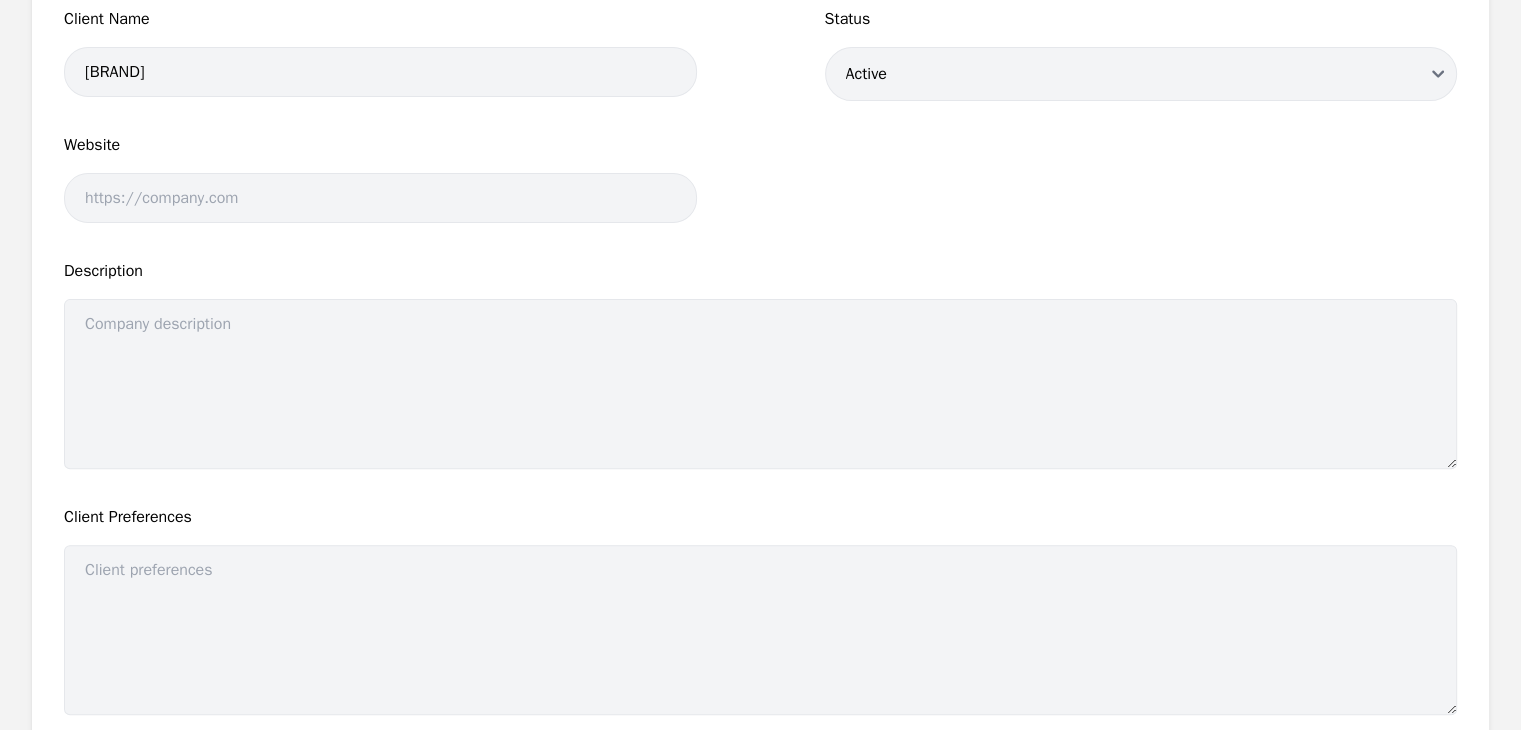 scroll, scrollTop: 500, scrollLeft: 0, axis: vertical 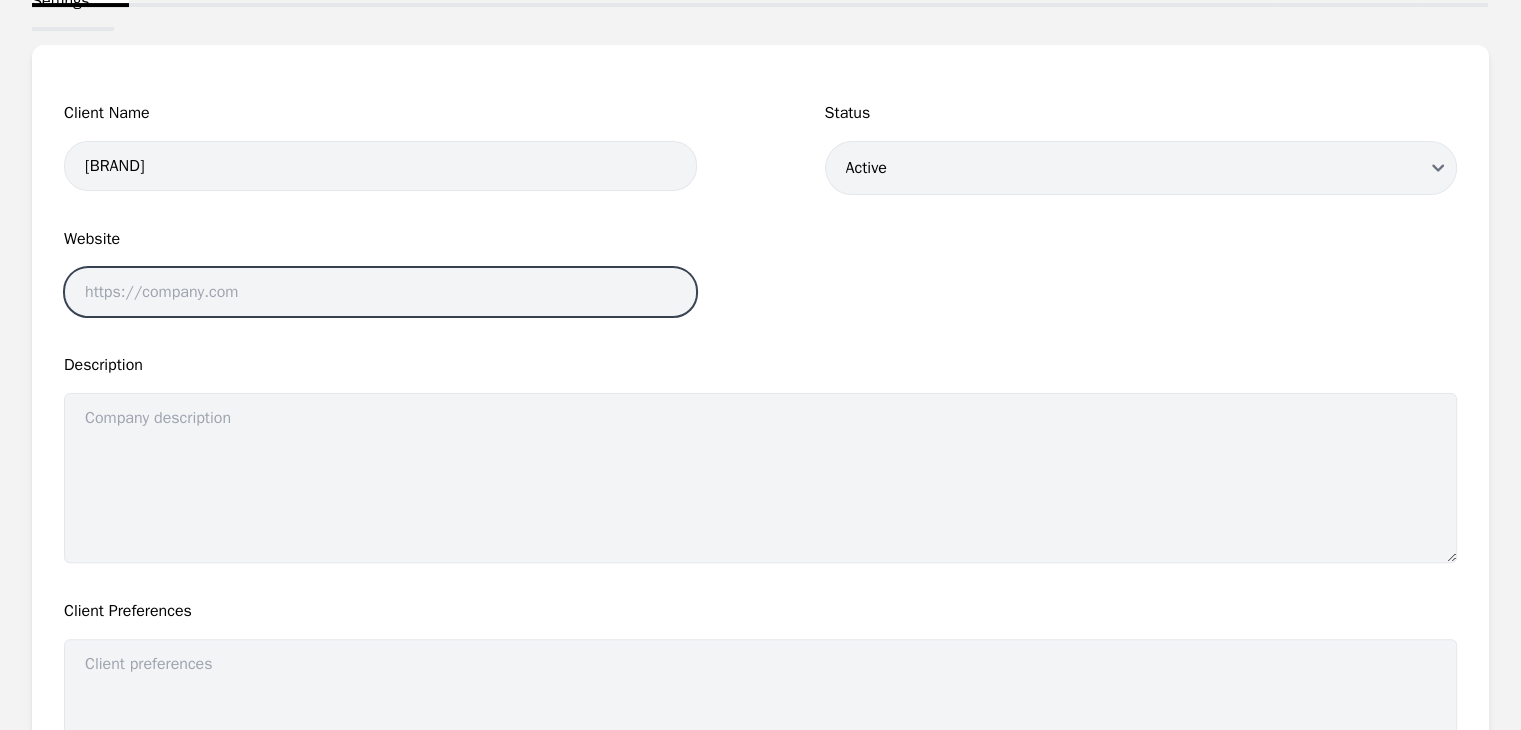 click at bounding box center [380, 292] 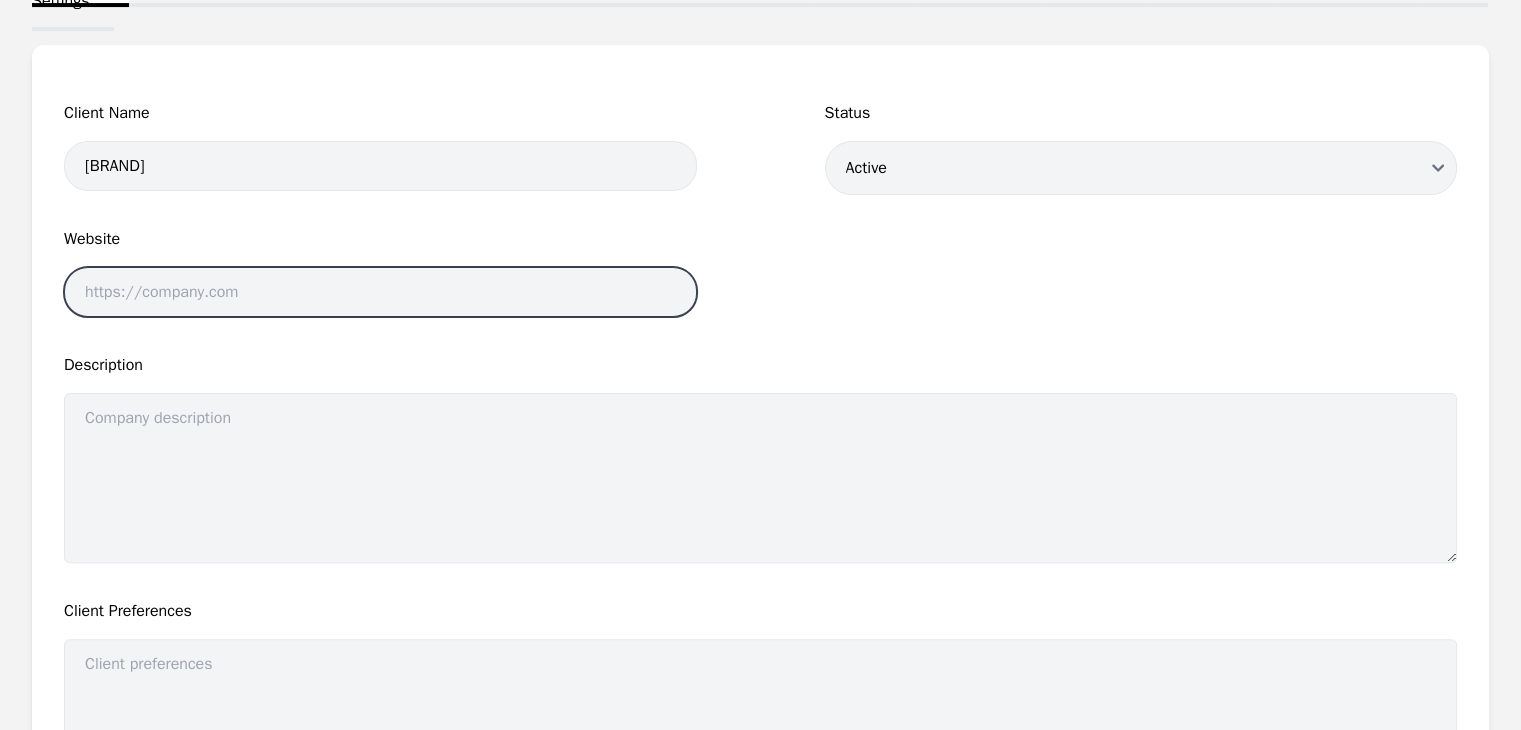 paste on "https://[BRAND].org/" 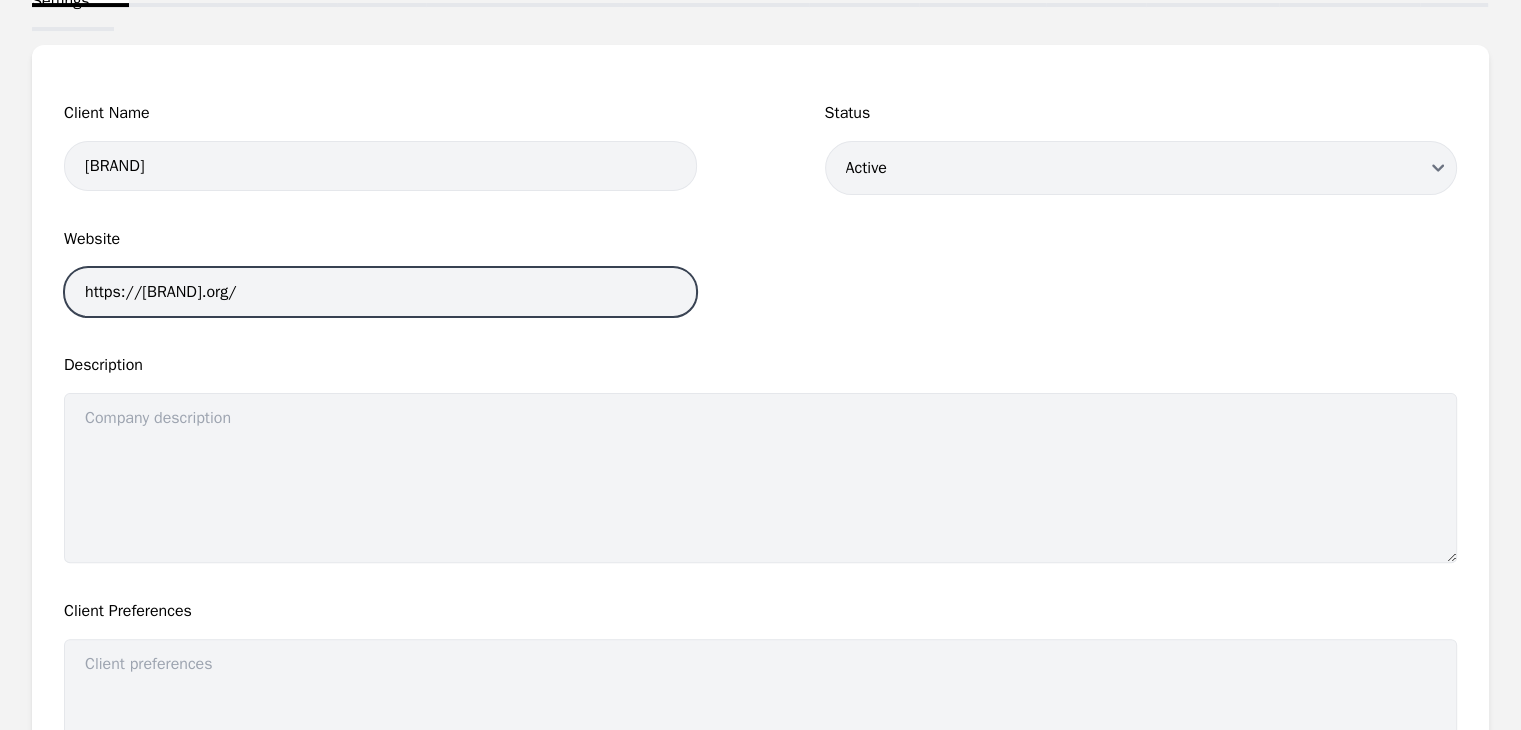 type on "https://[BRAND].org/" 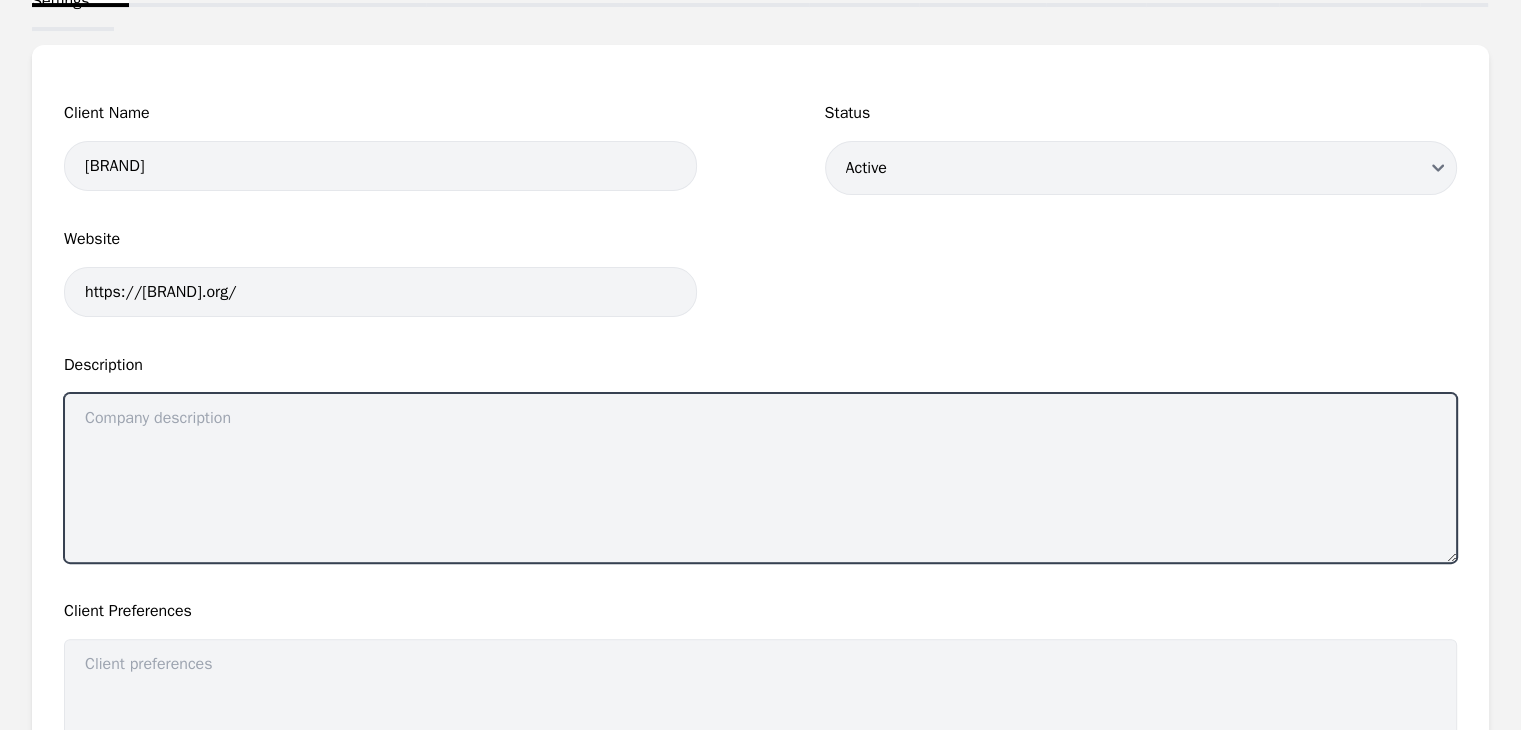 click at bounding box center [760, 478] 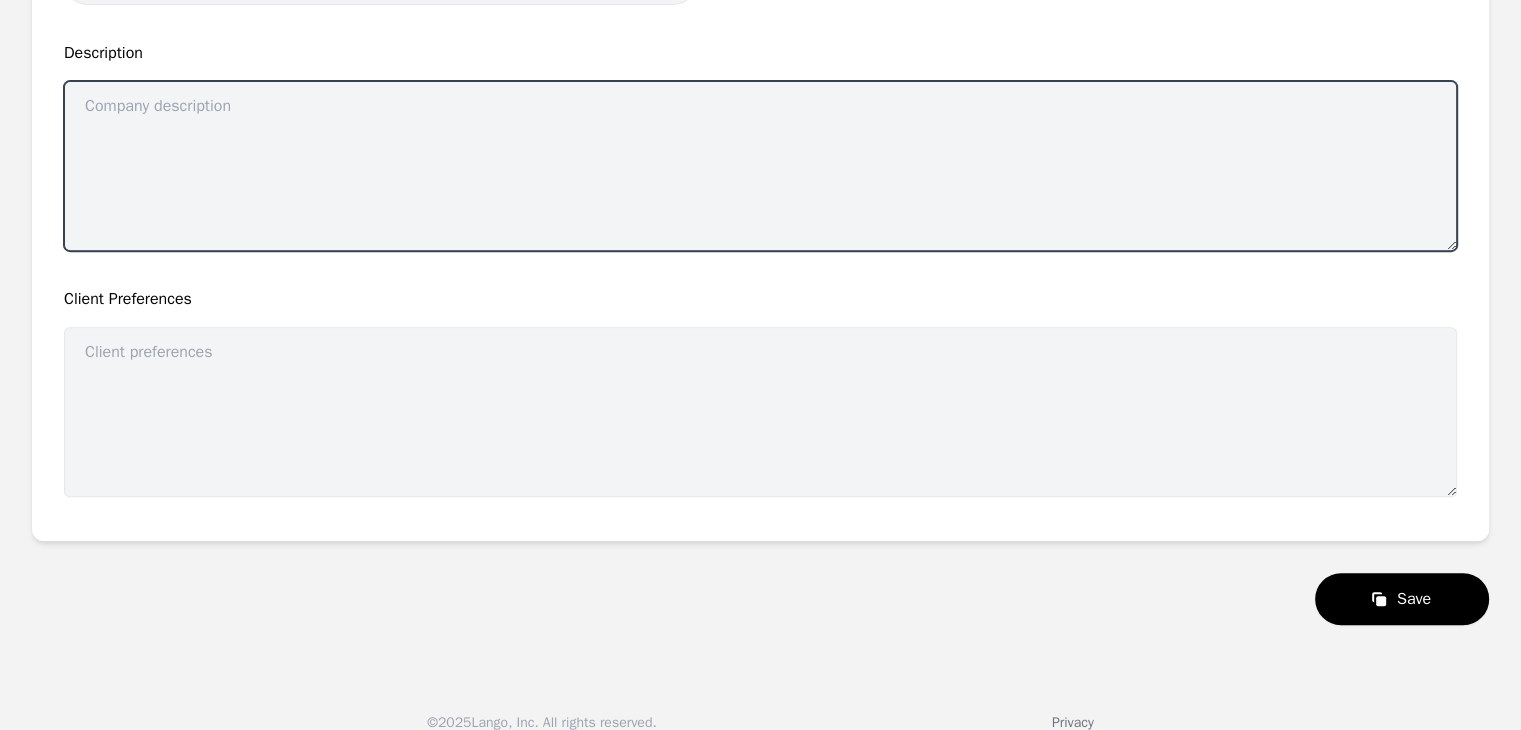 scroll, scrollTop: 835, scrollLeft: 0, axis: vertical 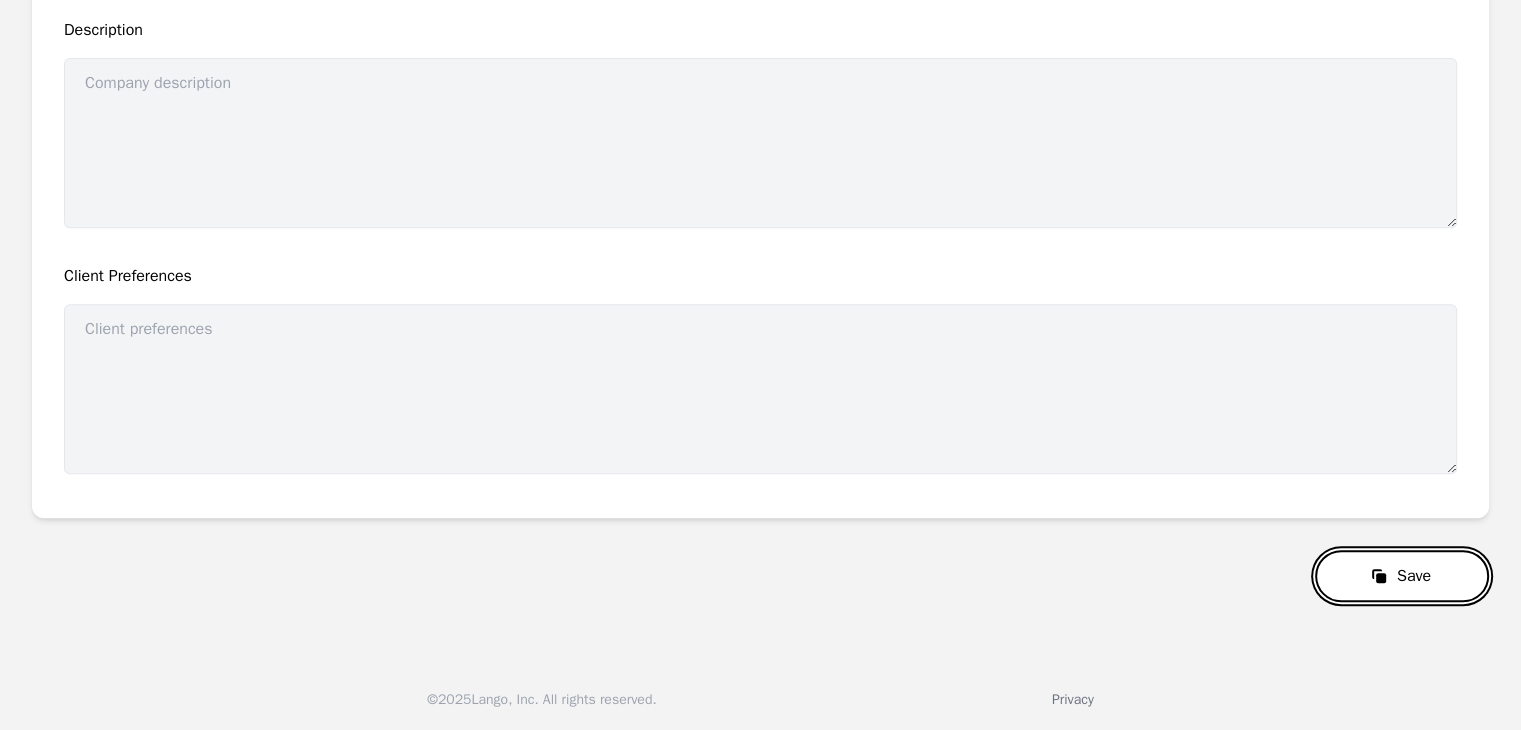 click on "Save" at bounding box center (1402, 576) 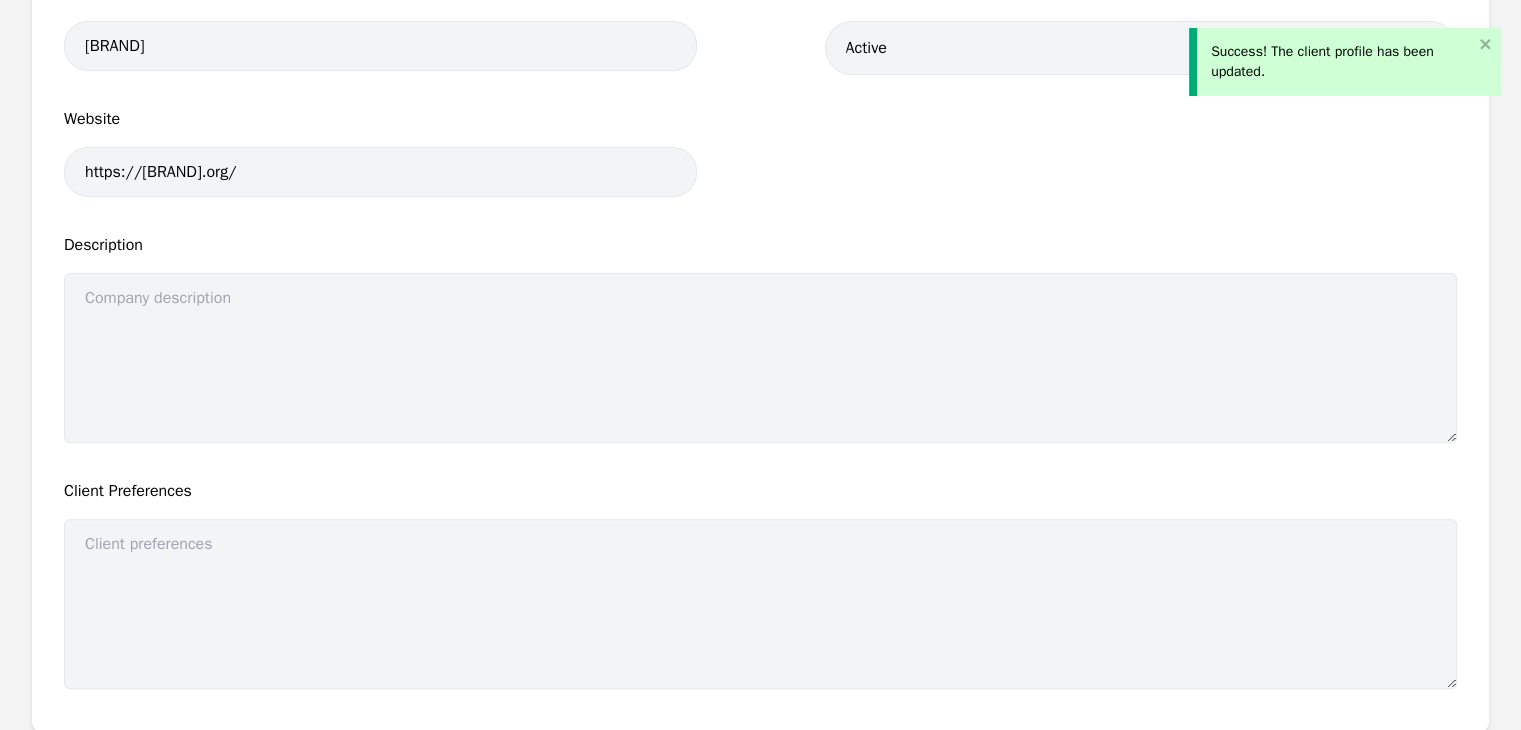 scroll, scrollTop: 0, scrollLeft: 0, axis: both 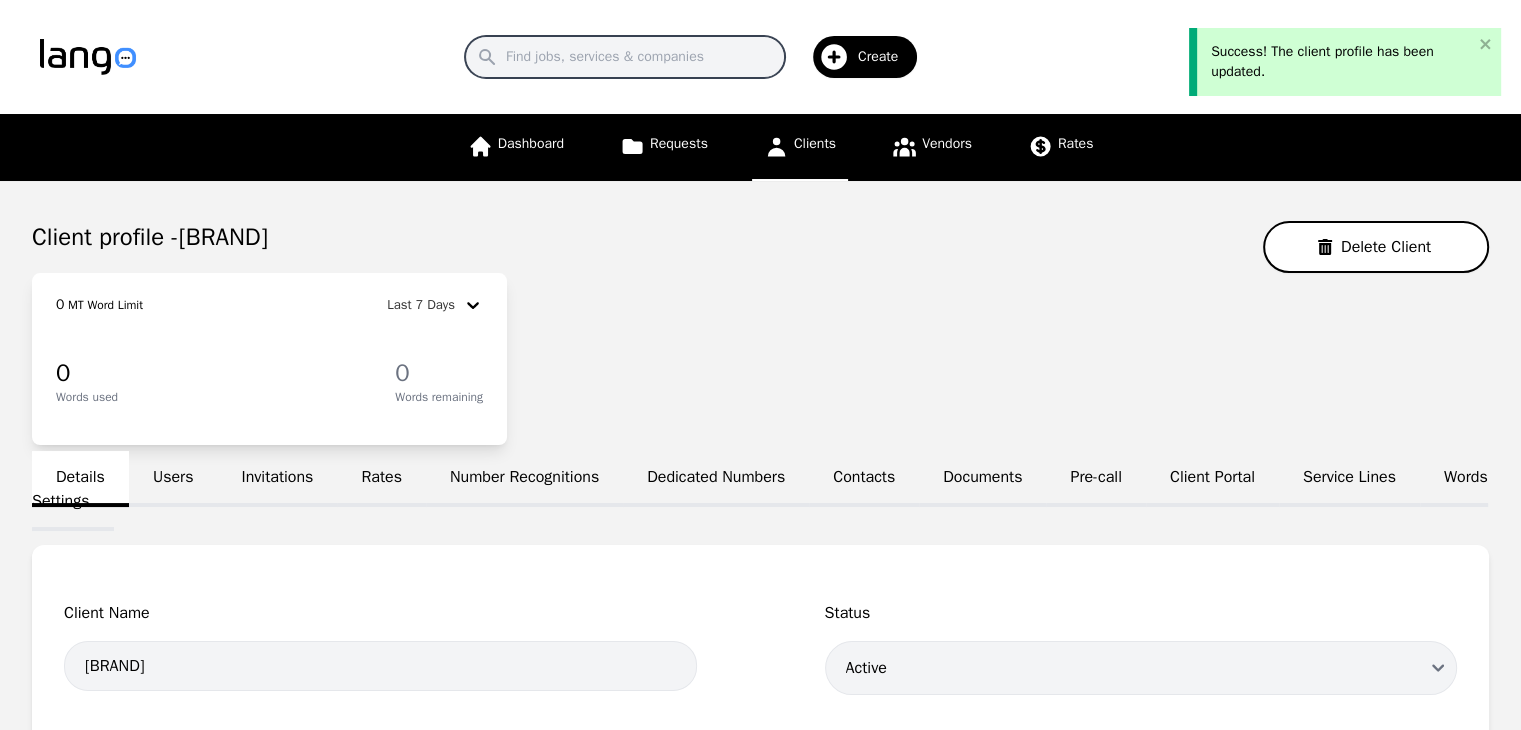 click on "Search" at bounding box center [625, 57] 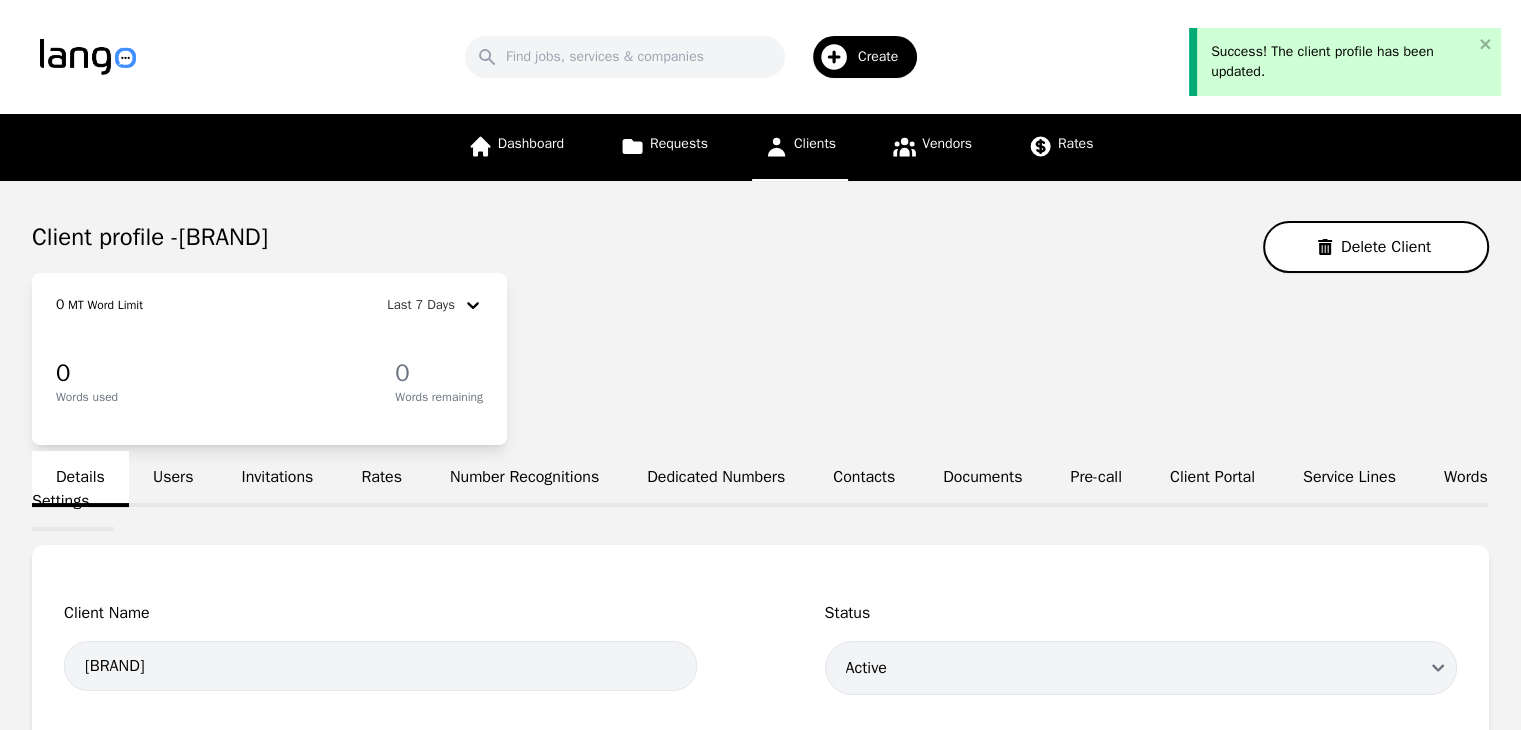 click on "Client profile -  [BRAND]   Delete Client" at bounding box center [760, 247] 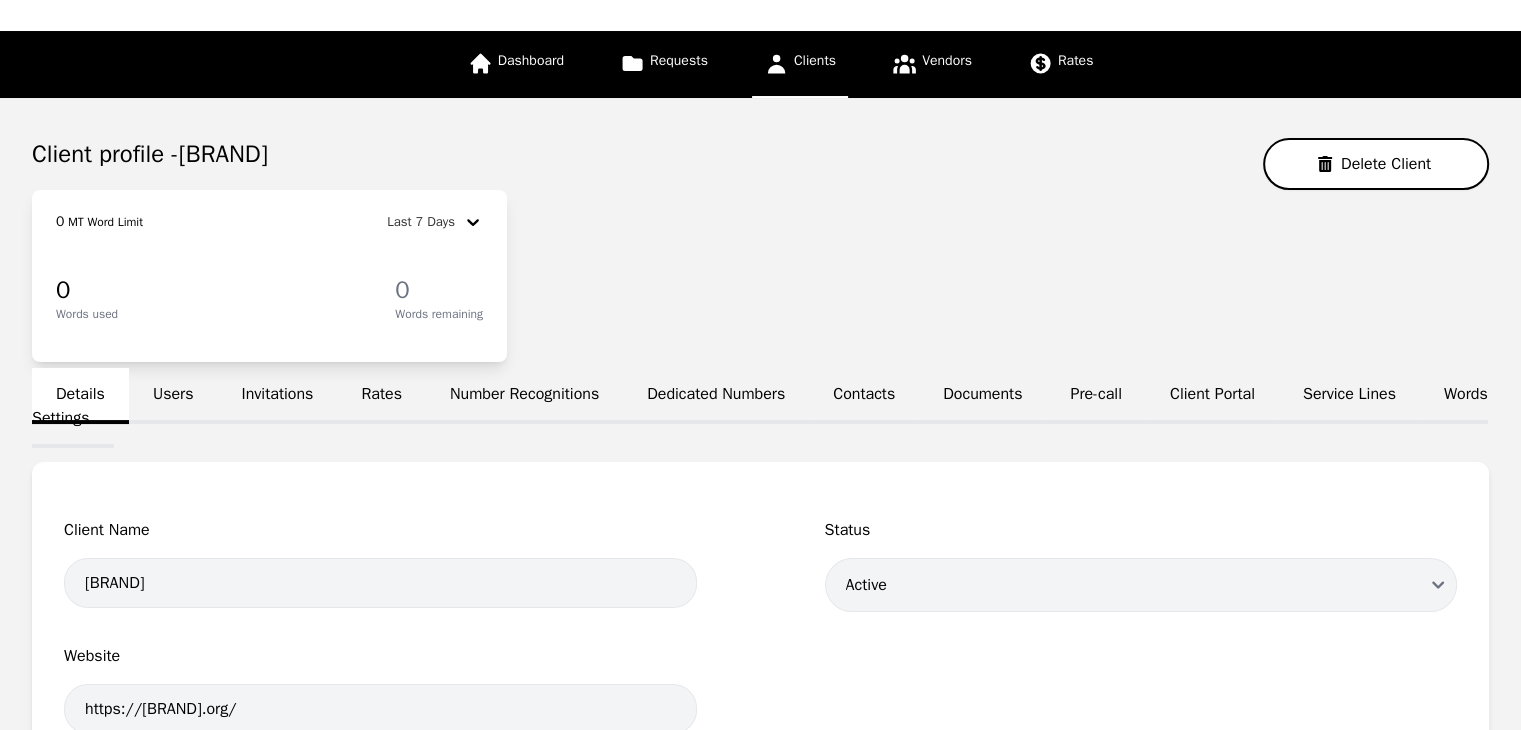 scroll, scrollTop: 0, scrollLeft: 0, axis: both 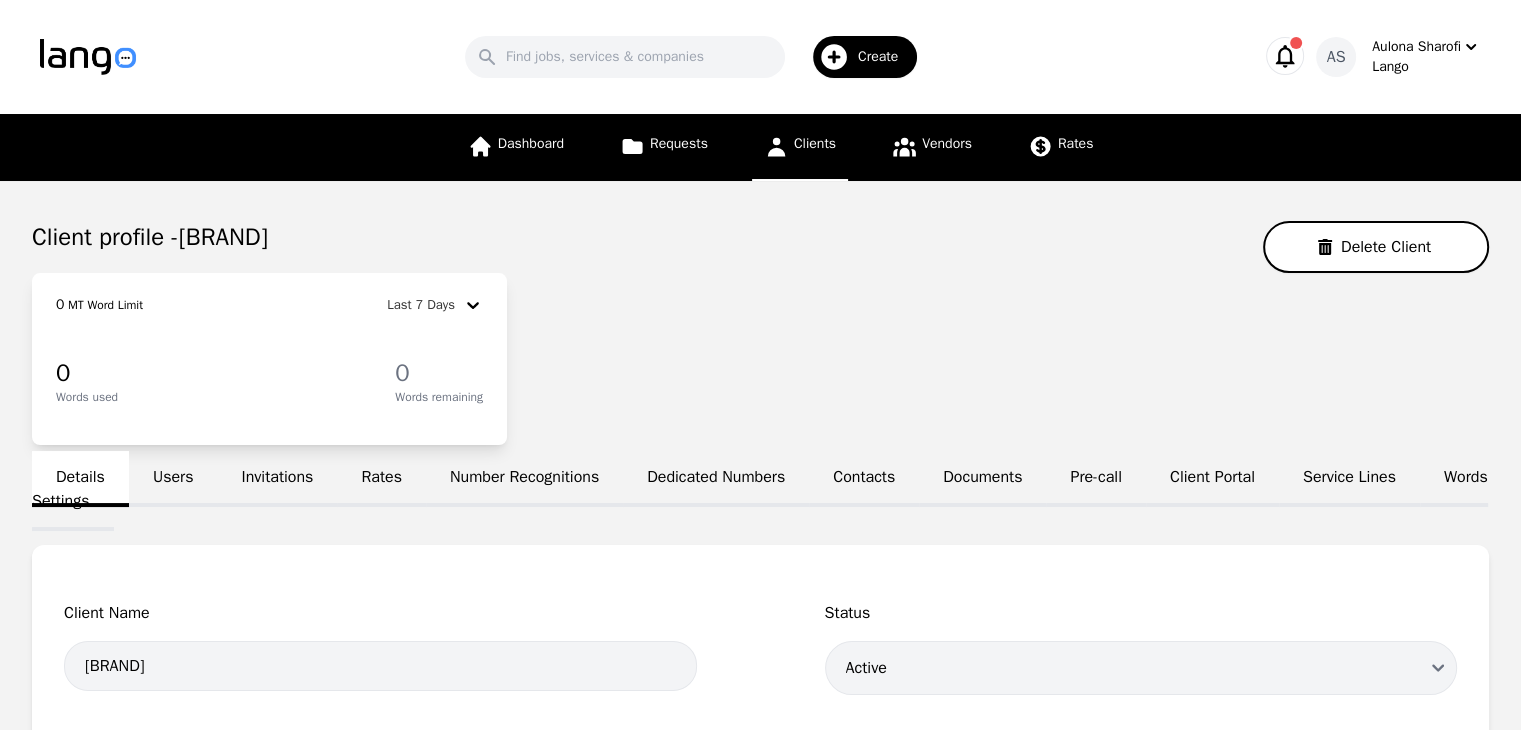 click on "Words Settings" at bounding box center [760, 491] 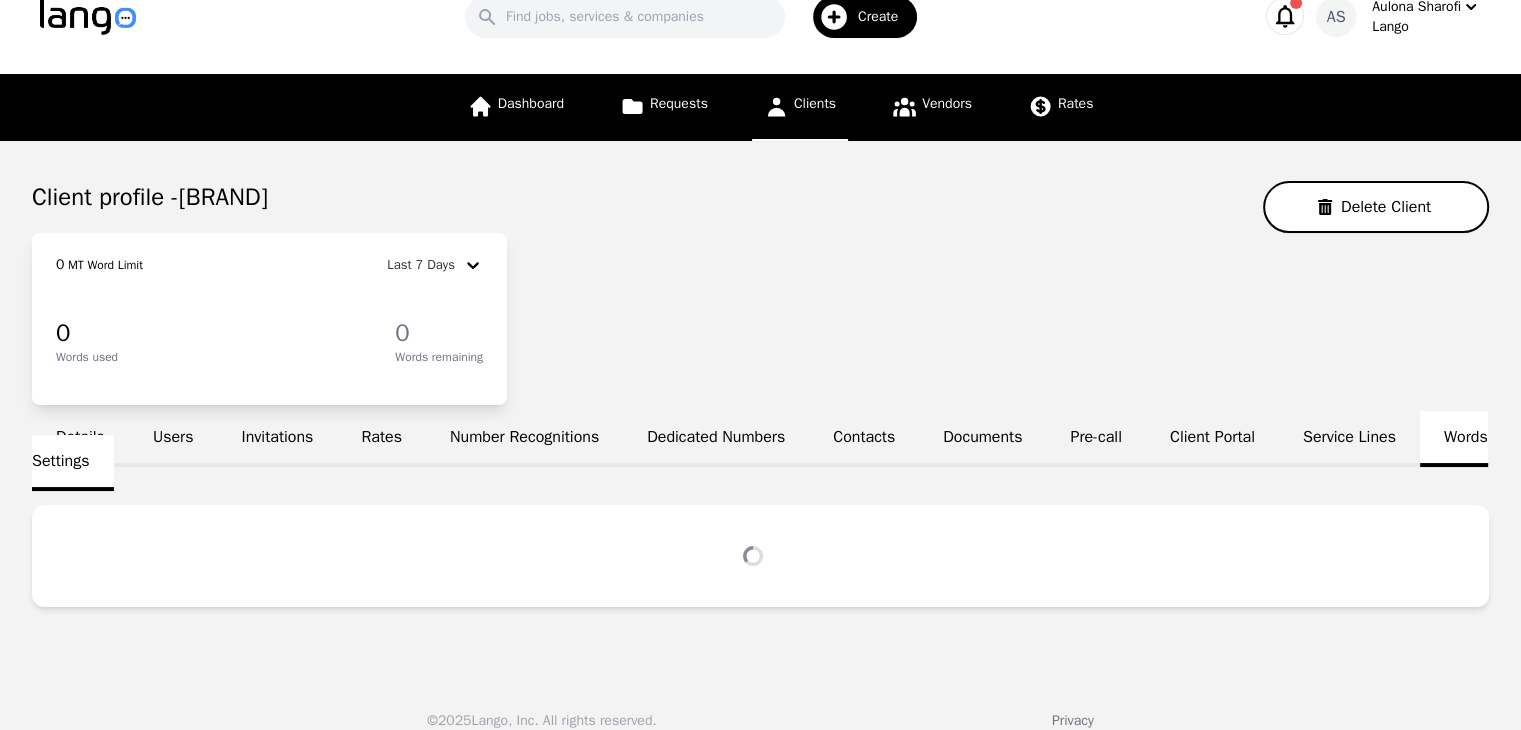 scroll, scrollTop: 63, scrollLeft: 0, axis: vertical 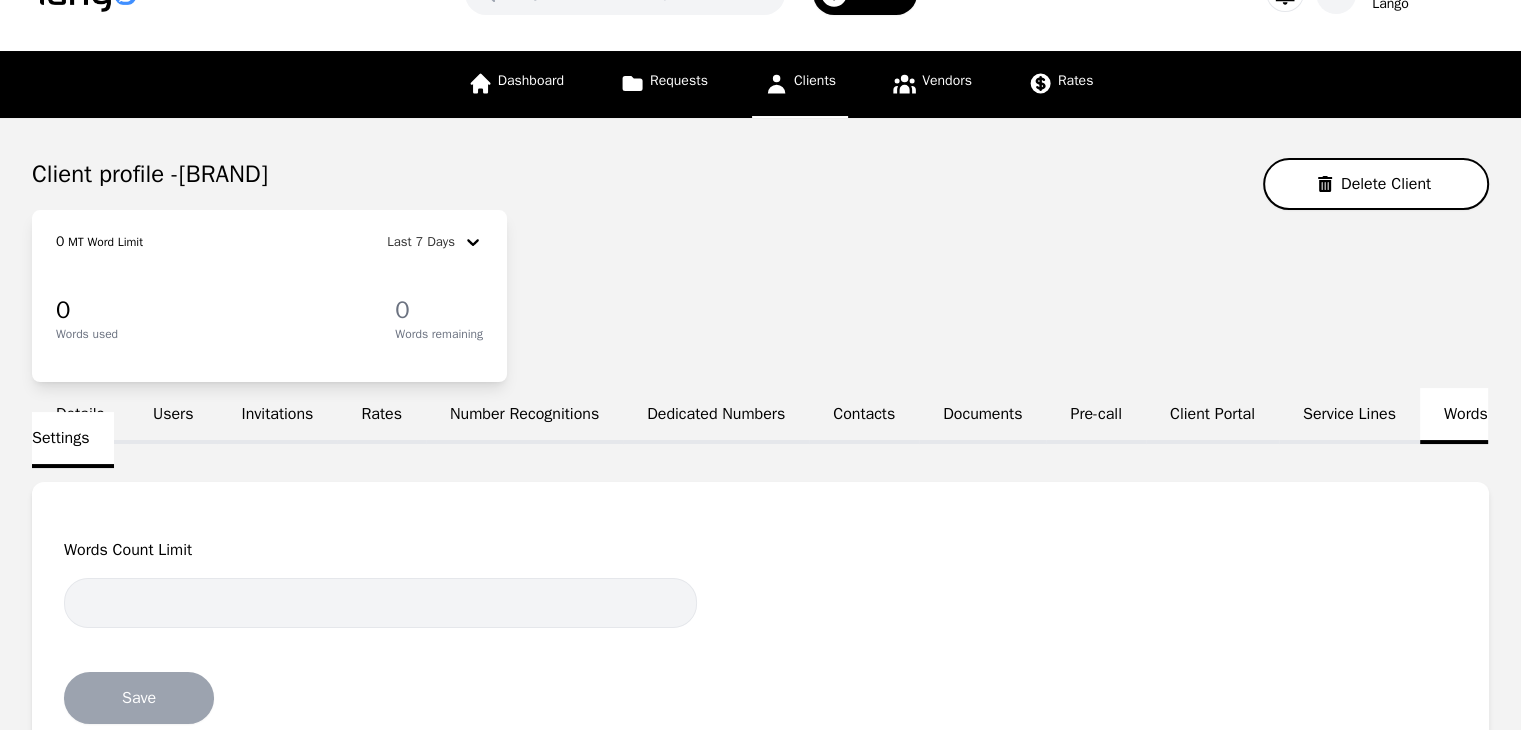 click on "Service Lines" at bounding box center [1349, 416] 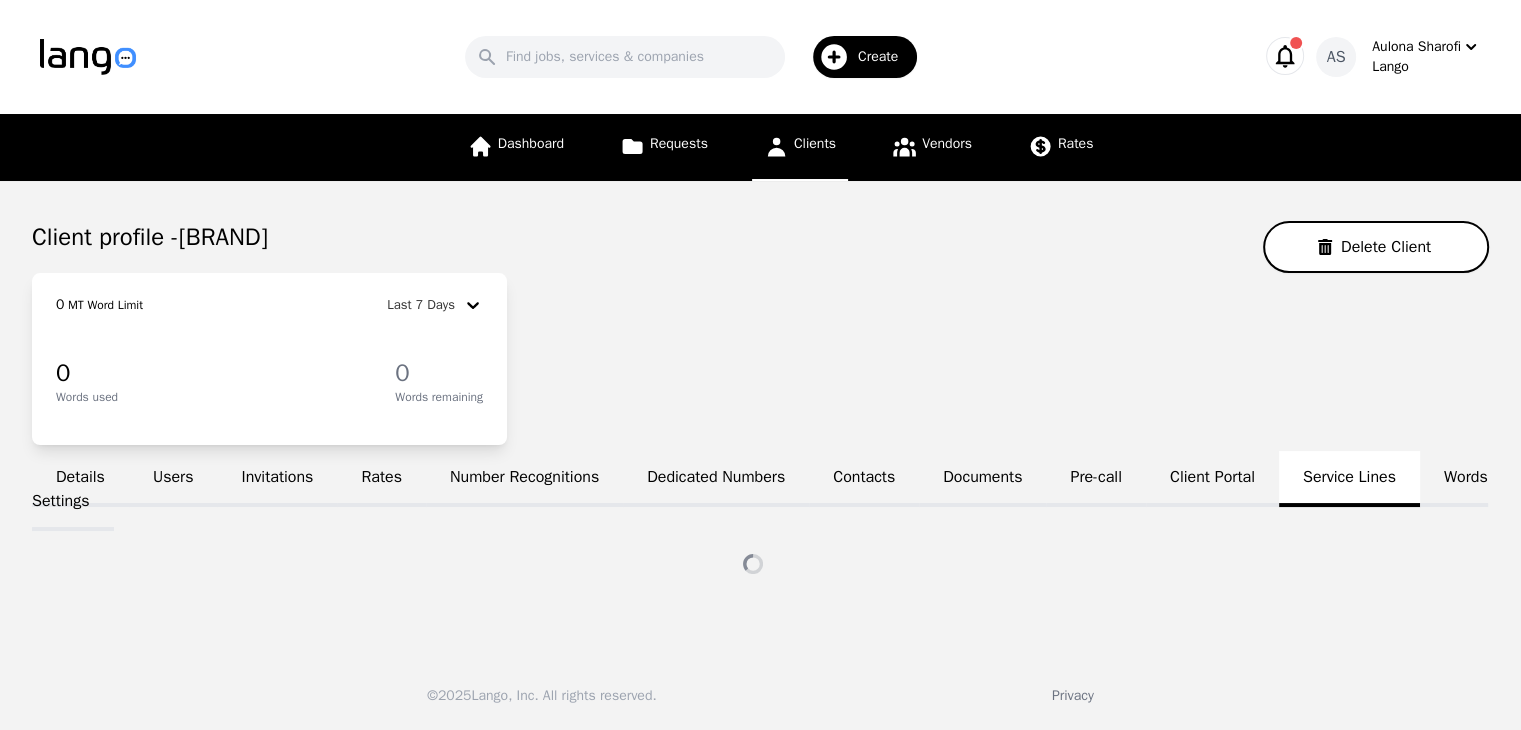 scroll, scrollTop: 0, scrollLeft: 0, axis: both 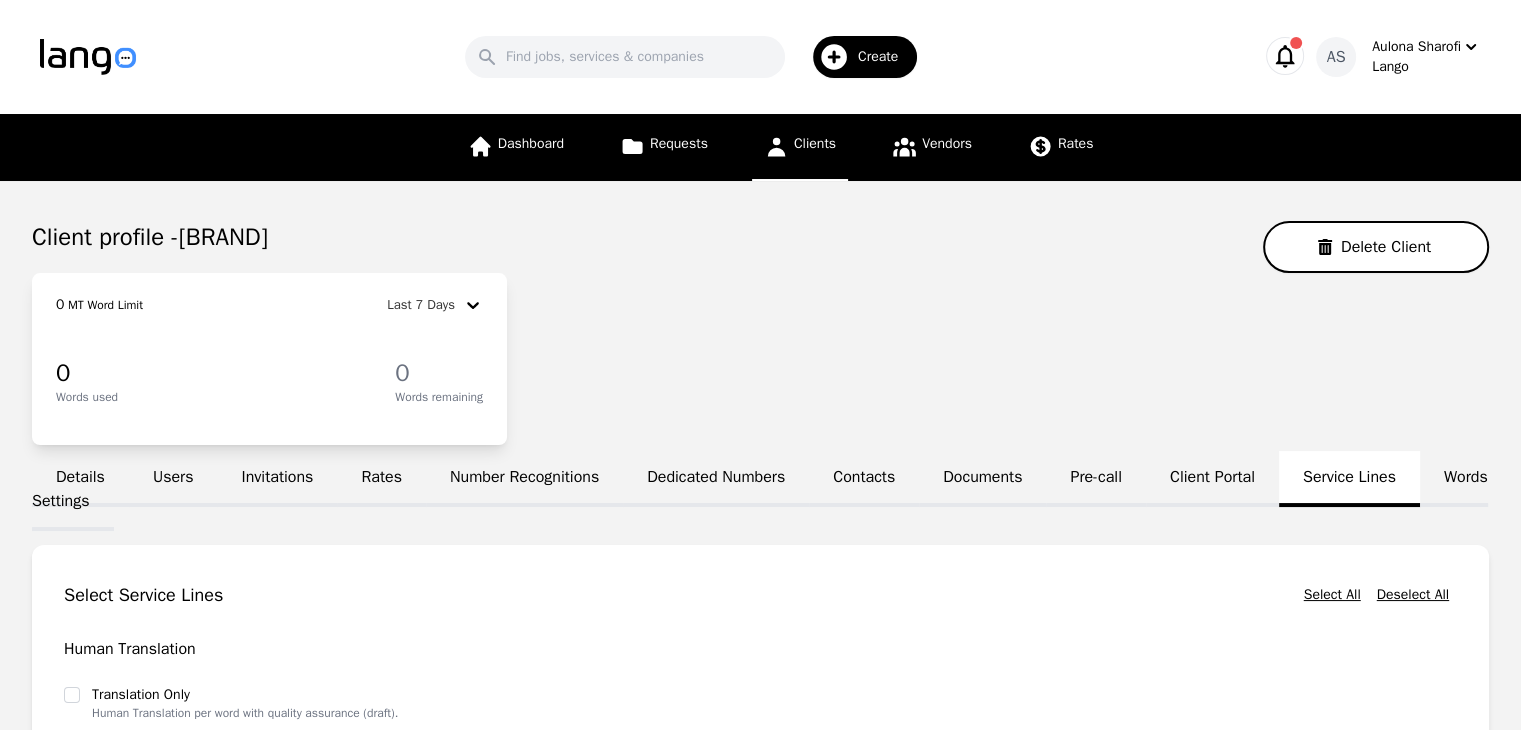 click on "Users" at bounding box center [173, 479] 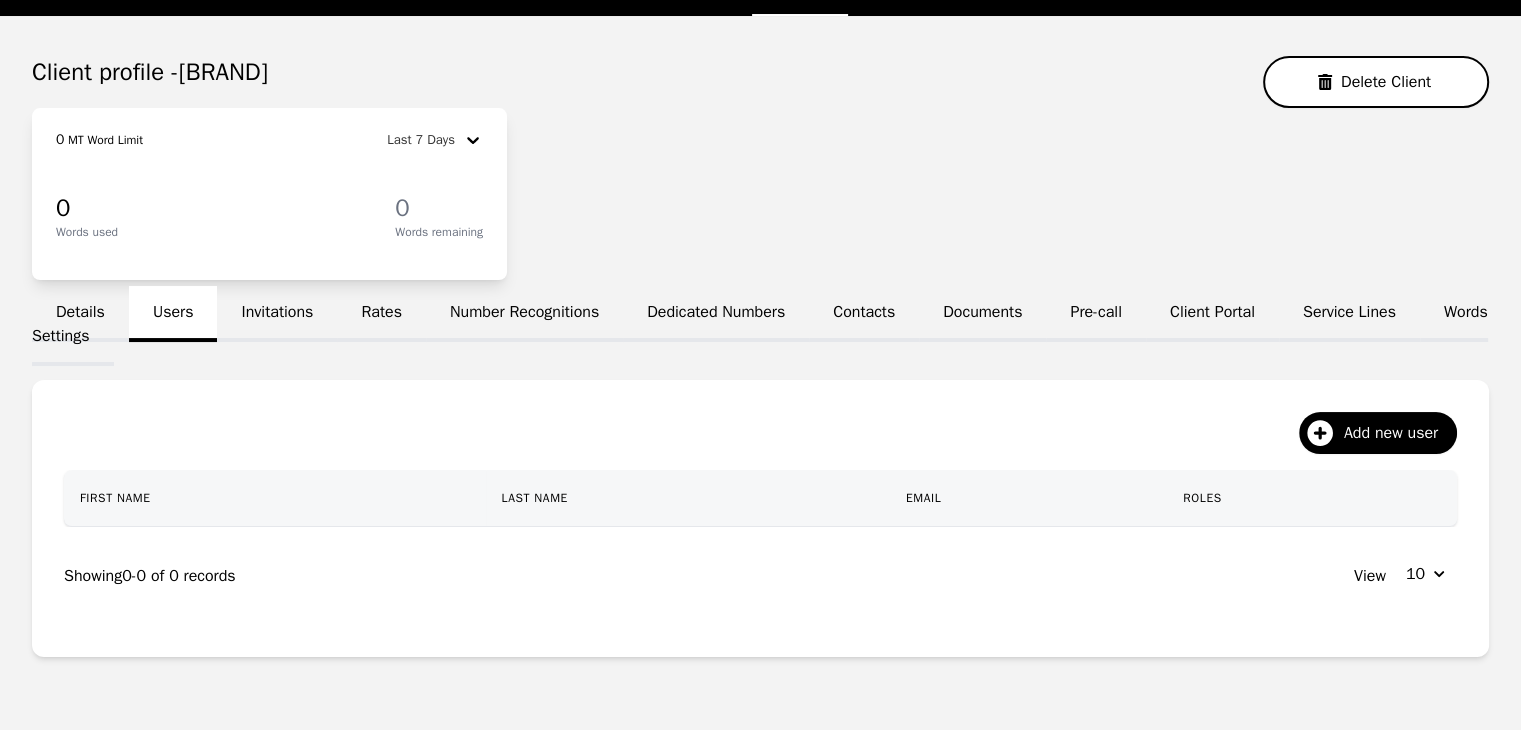 scroll, scrollTop: 236, scrollLeft: 0, axis: vertical 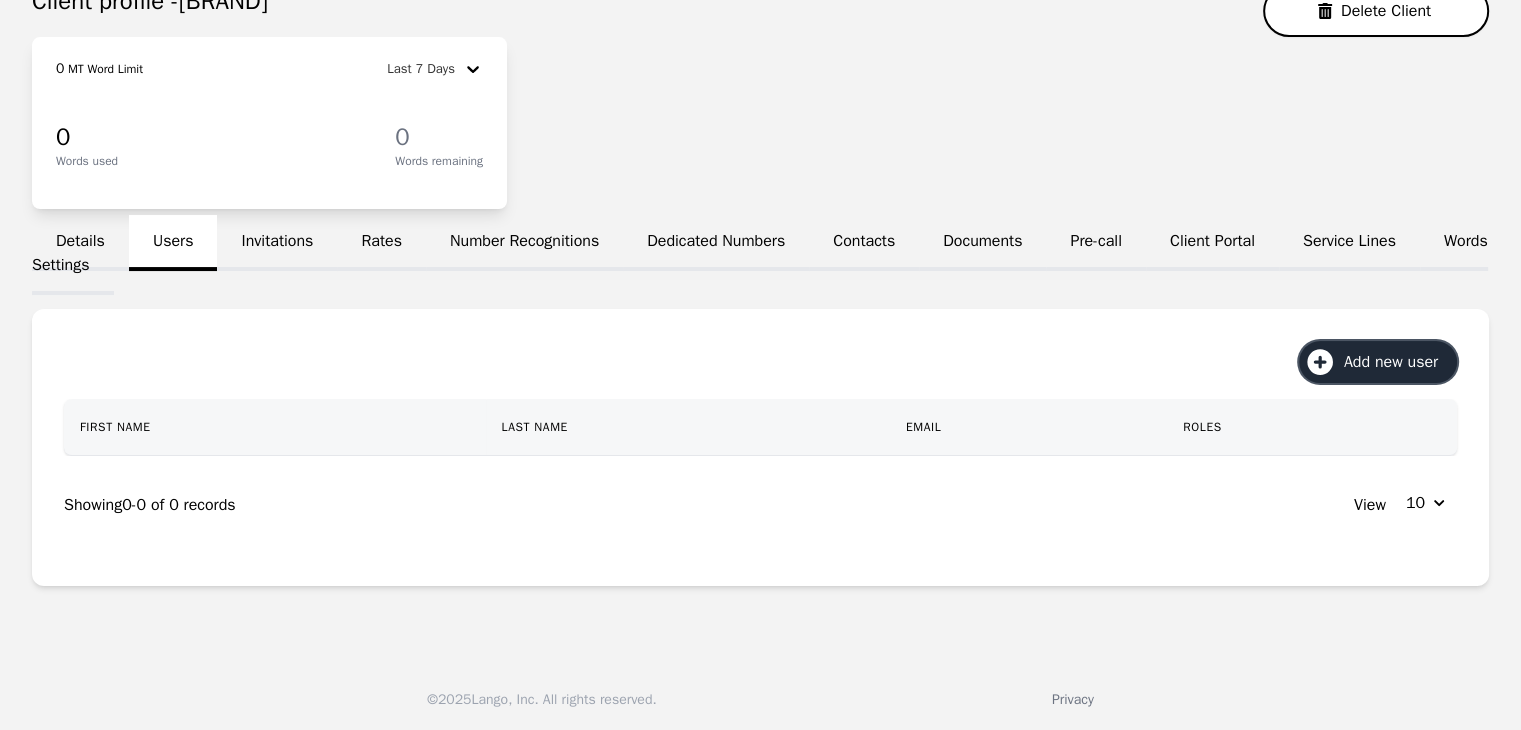 click on "Add new user" at bounding box center (1398, 362) 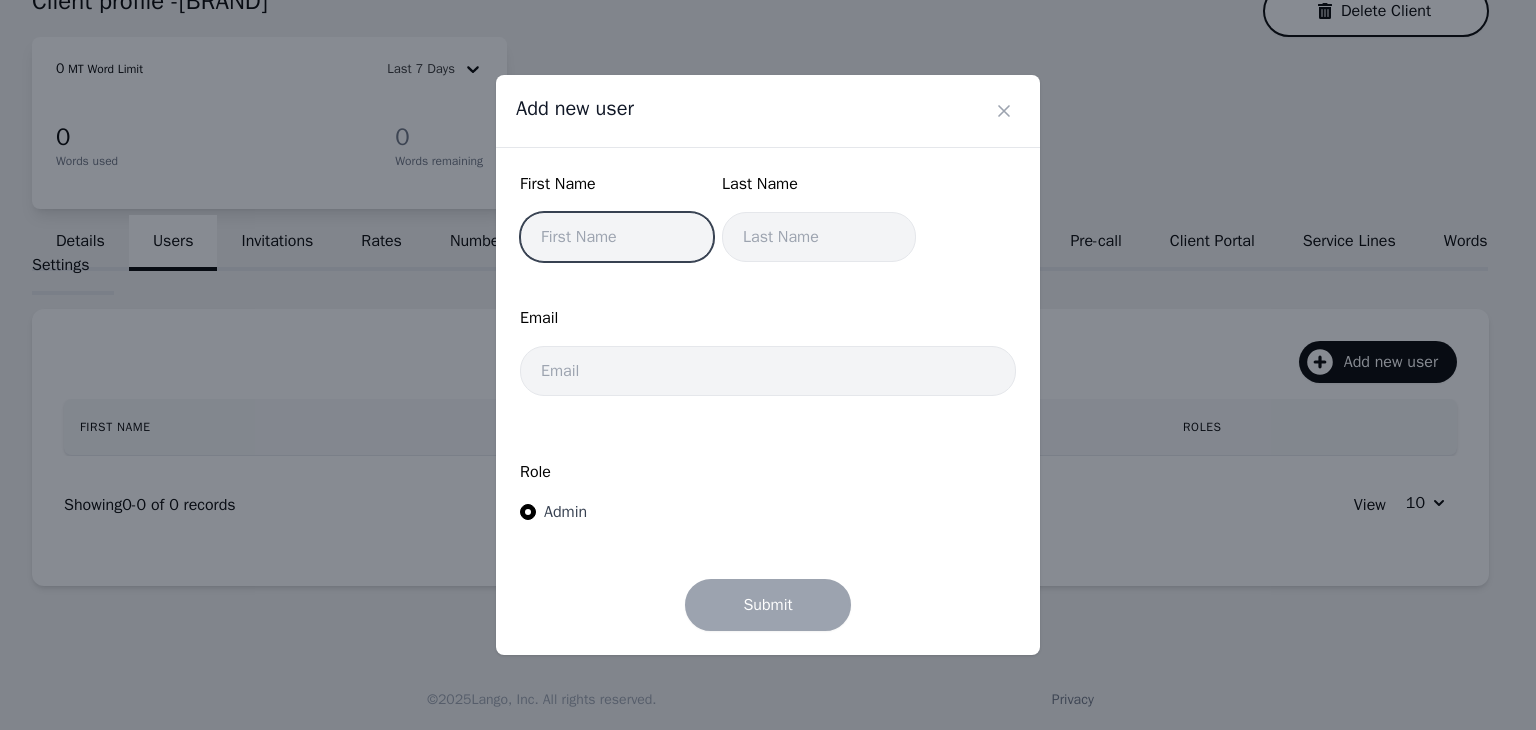 click at bounding box center [617, 237] 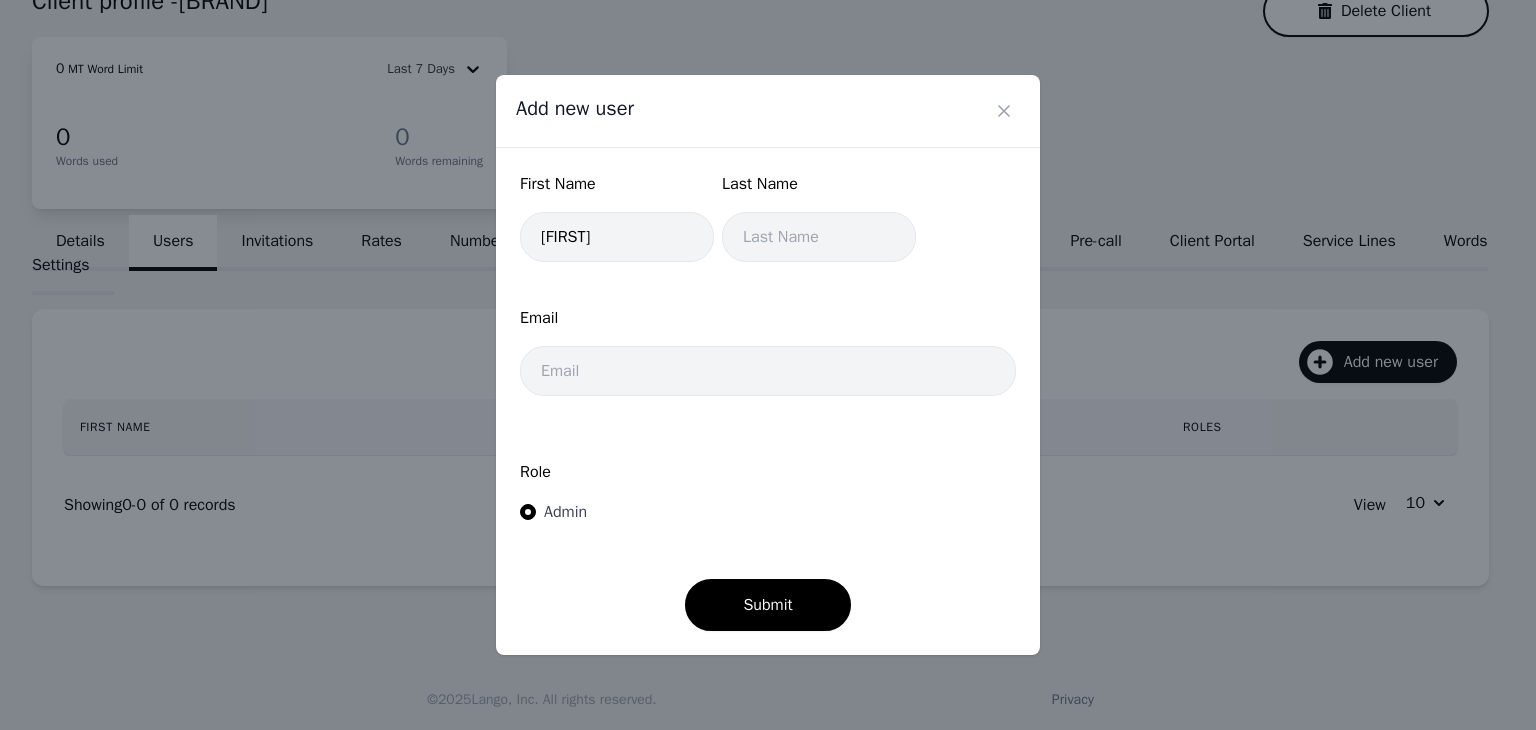 drag, startPoint x: 856, startPoint y: 281, endPoint x: 855, endPoint y: 268, distance: 13.038404 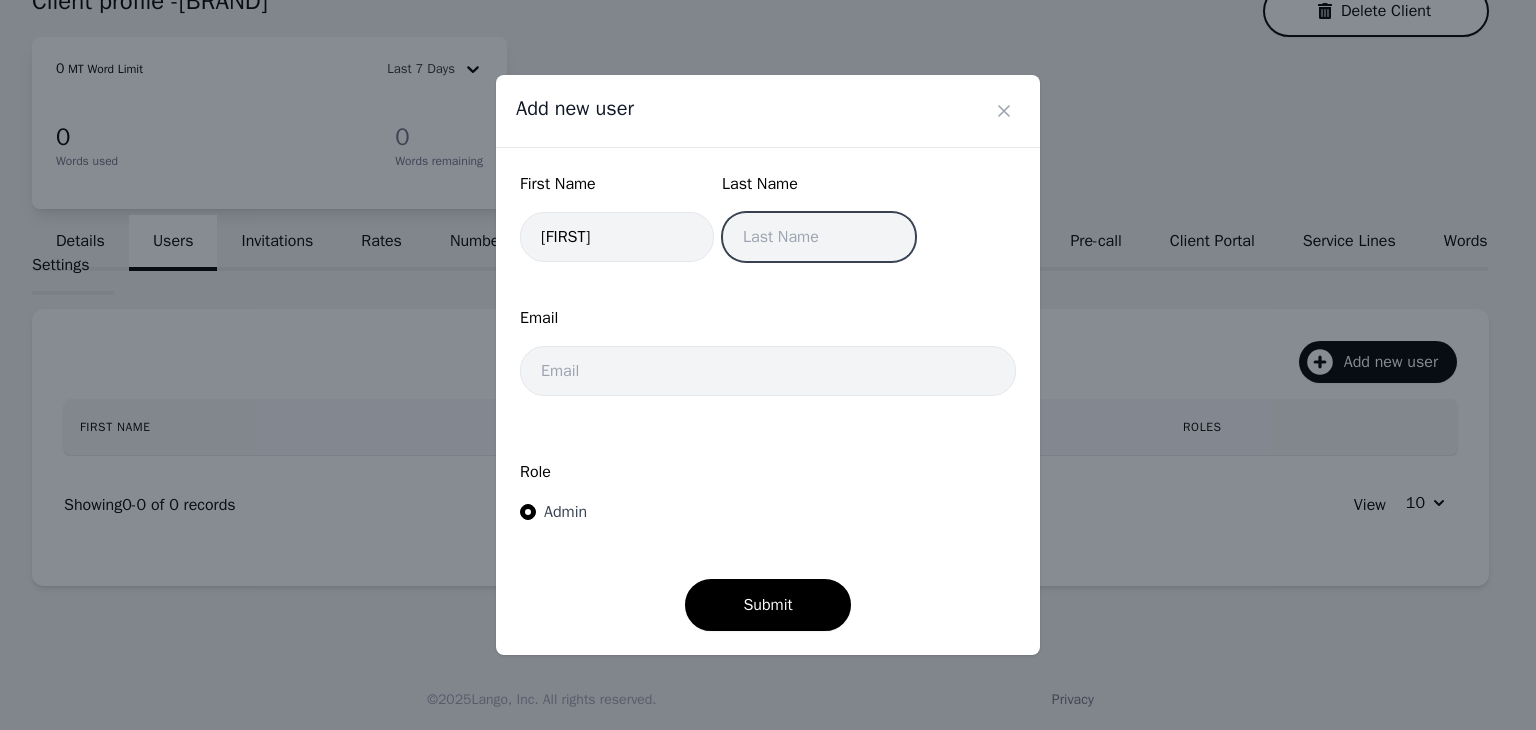 drag, startPoint x: 840, startPoint y: 251, endPoint x: 816, endPoint y: 255, distance: 24.33105 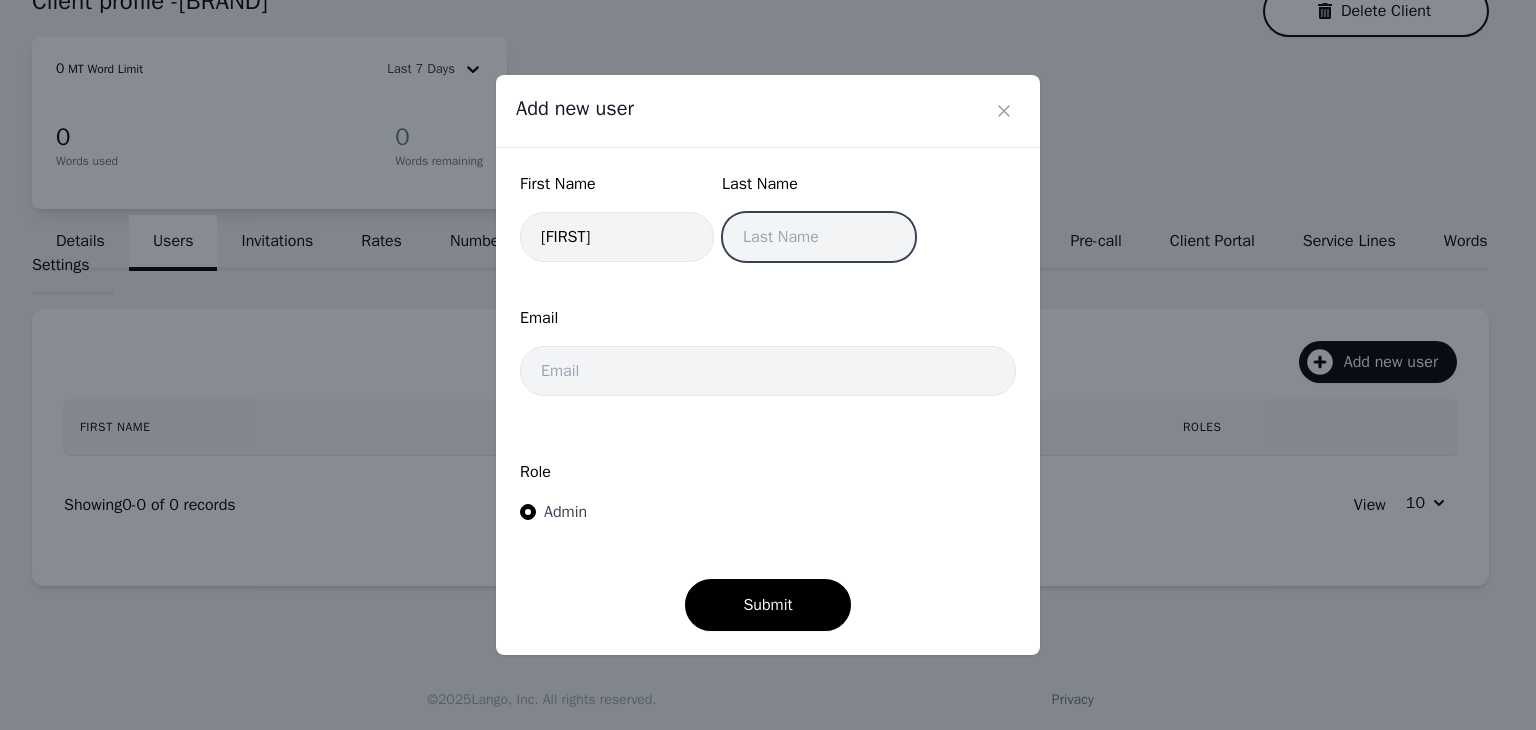 click at bounding box center (819, 237) 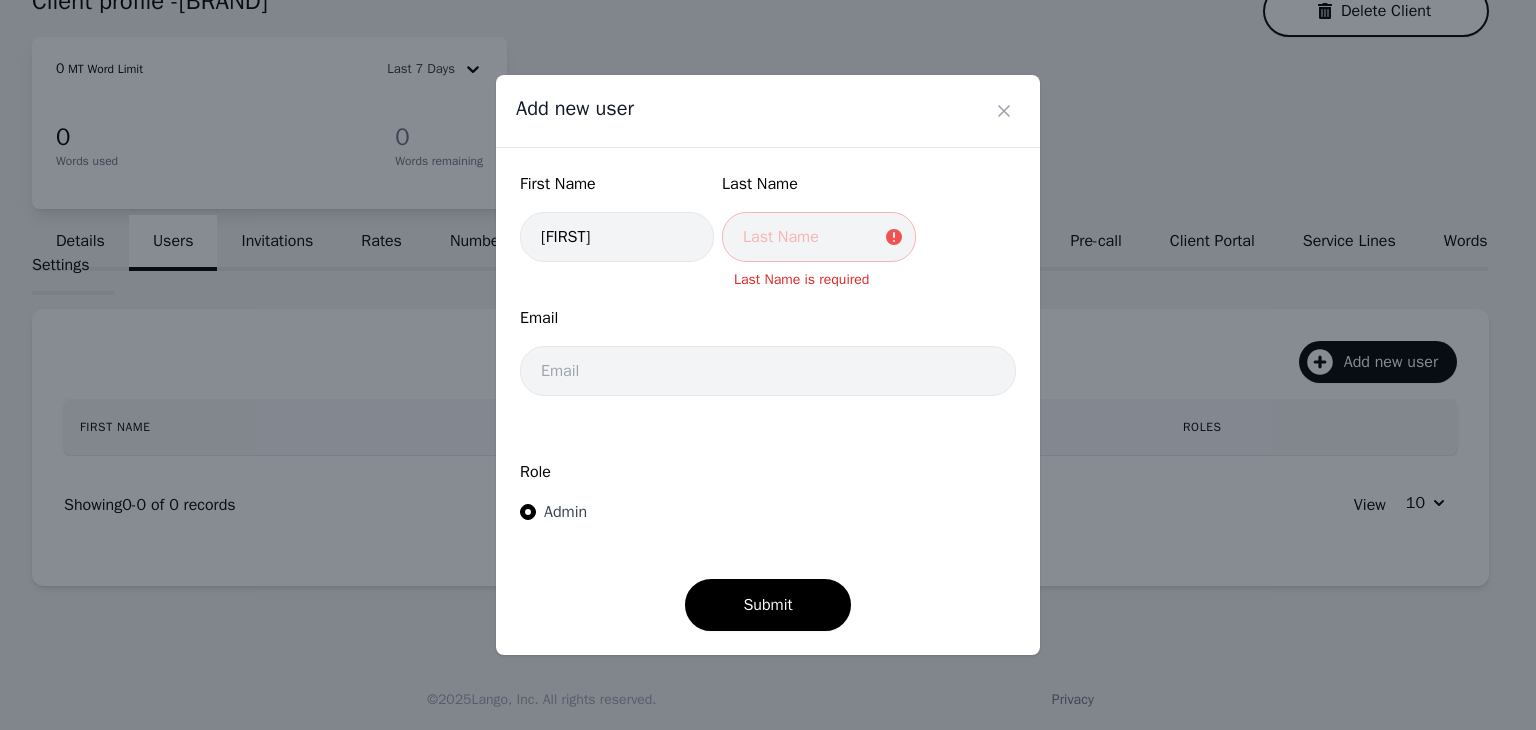 click on "First Name" at bounding box center (617, 192) 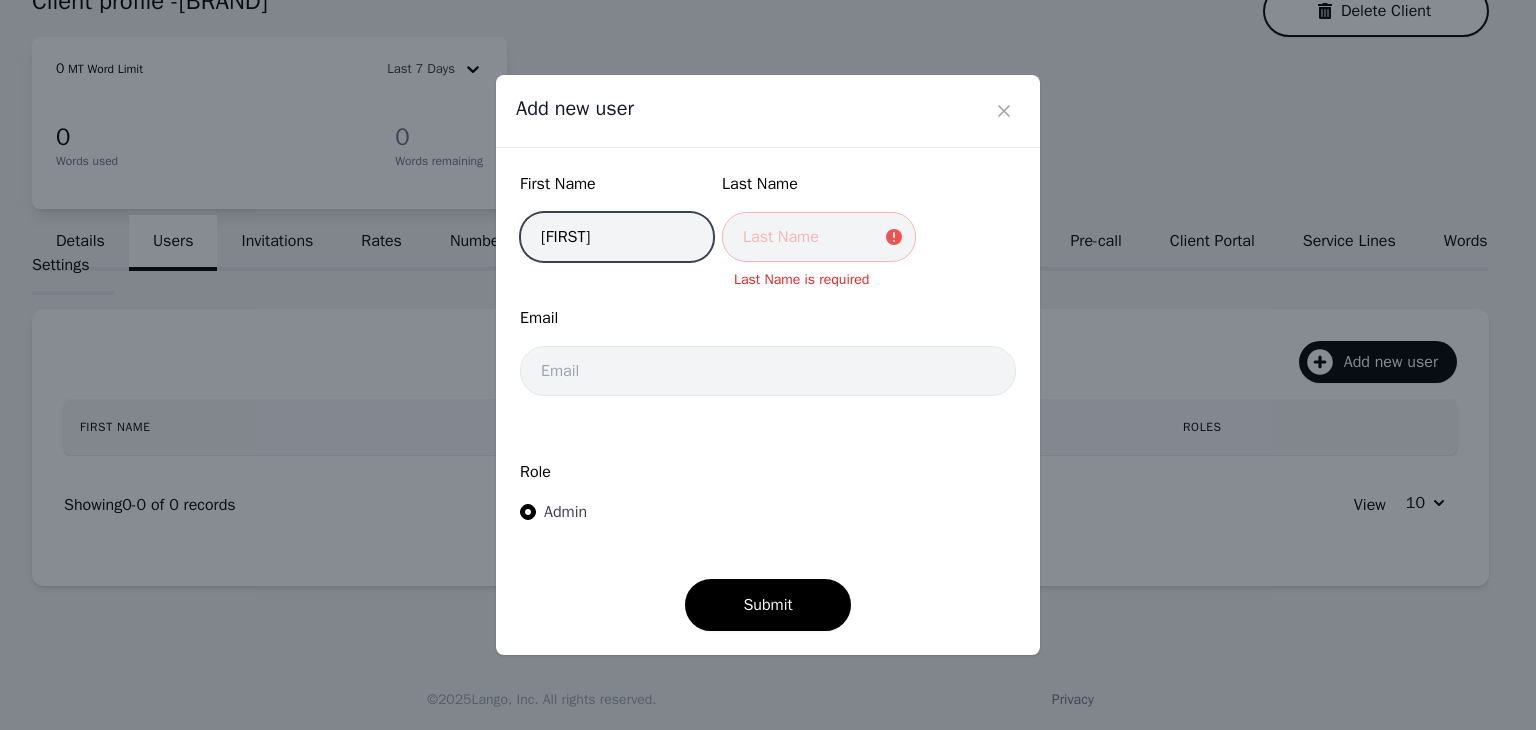 click on "[FIRST]" at bounding box center [617, 237] 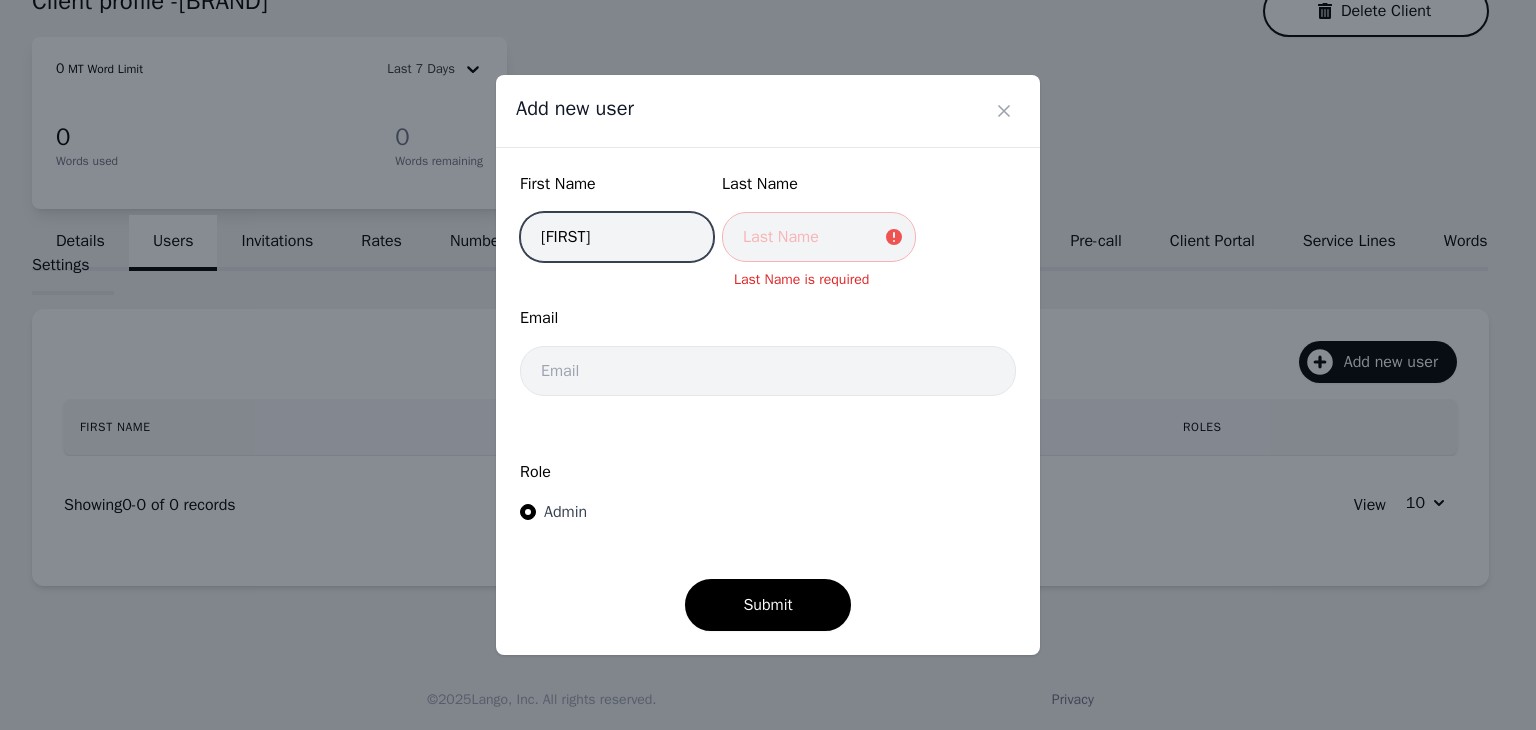 type on "[FIRST]" 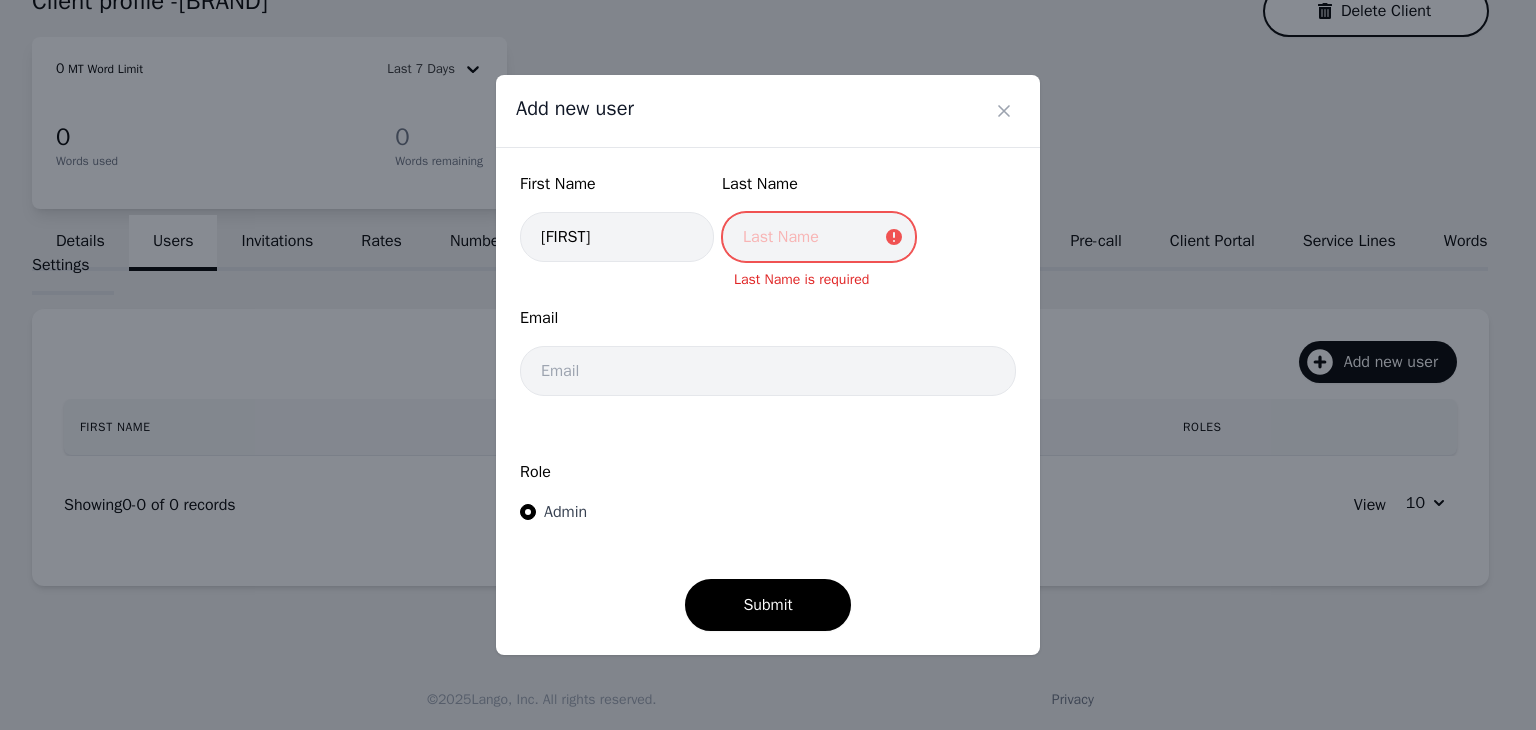 click at bounding box center [819, 237] 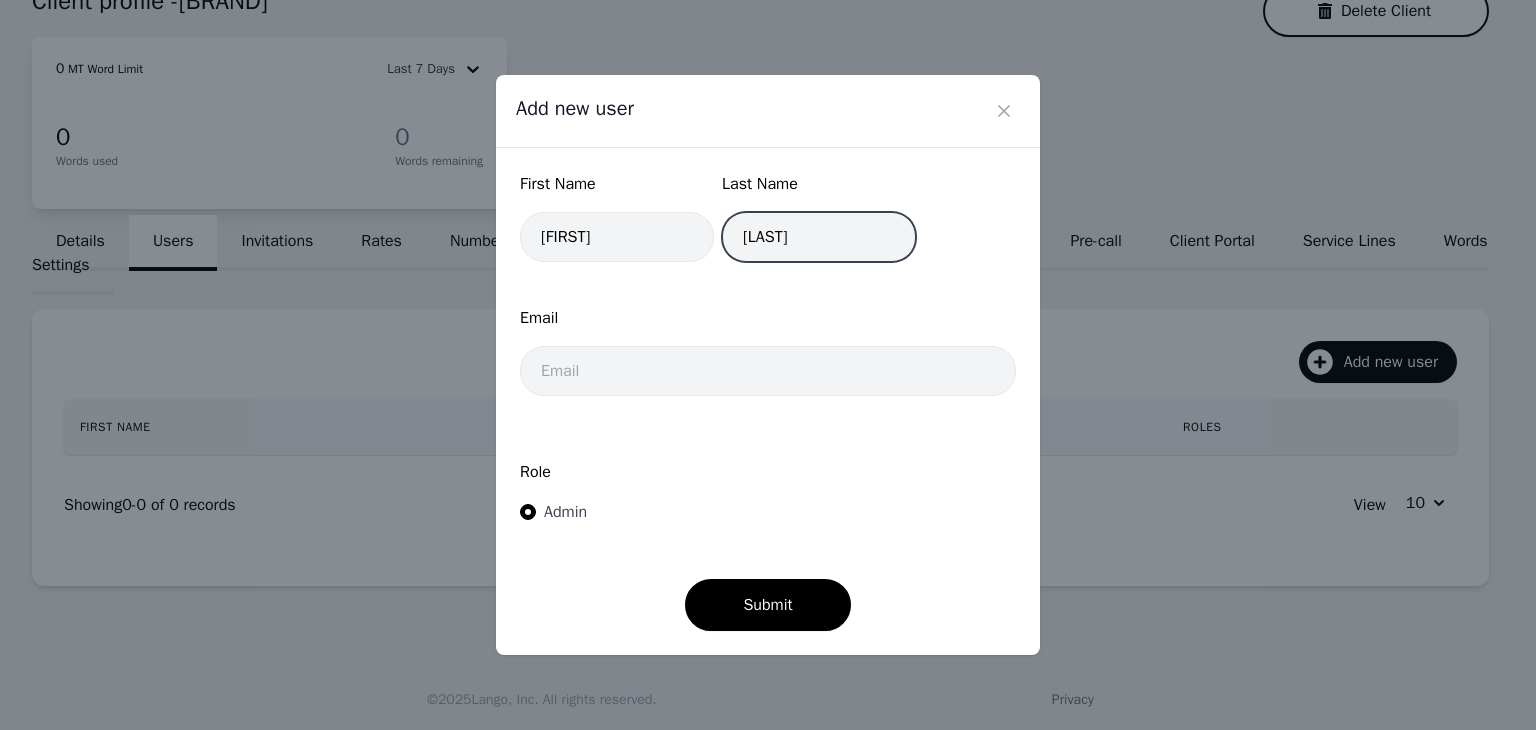 type on "[LAST]" 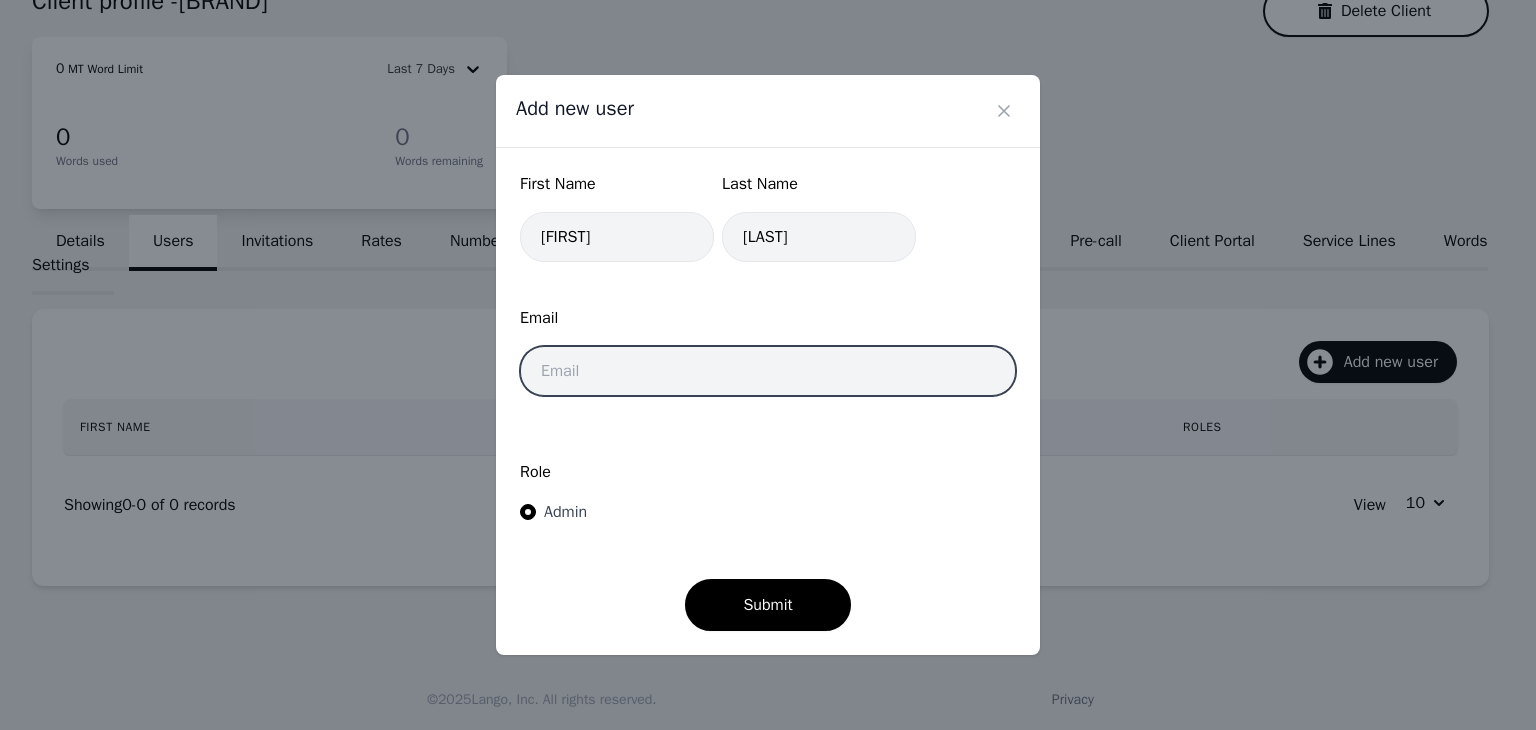 click at bounding box center [768, 371] 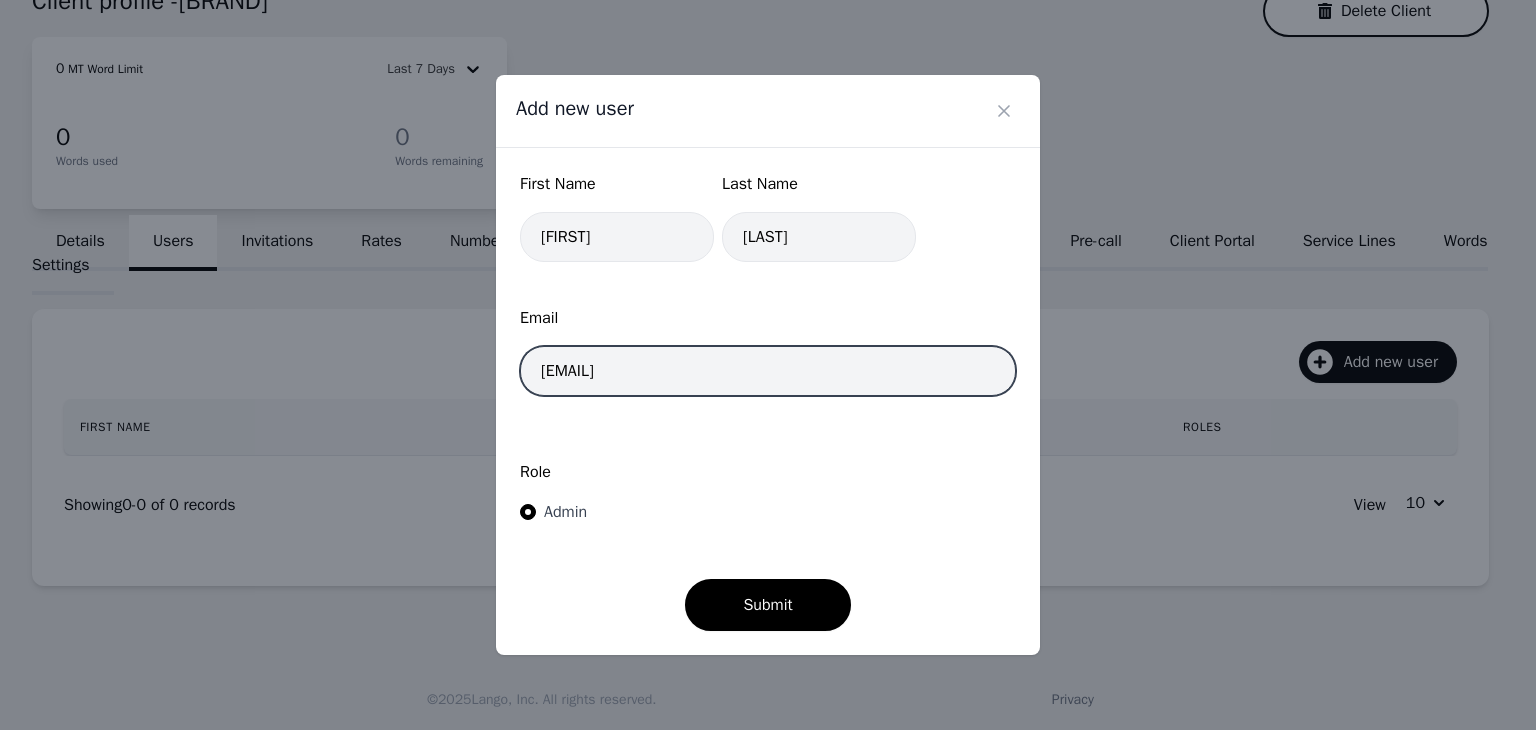 type on "[EMAIL]" 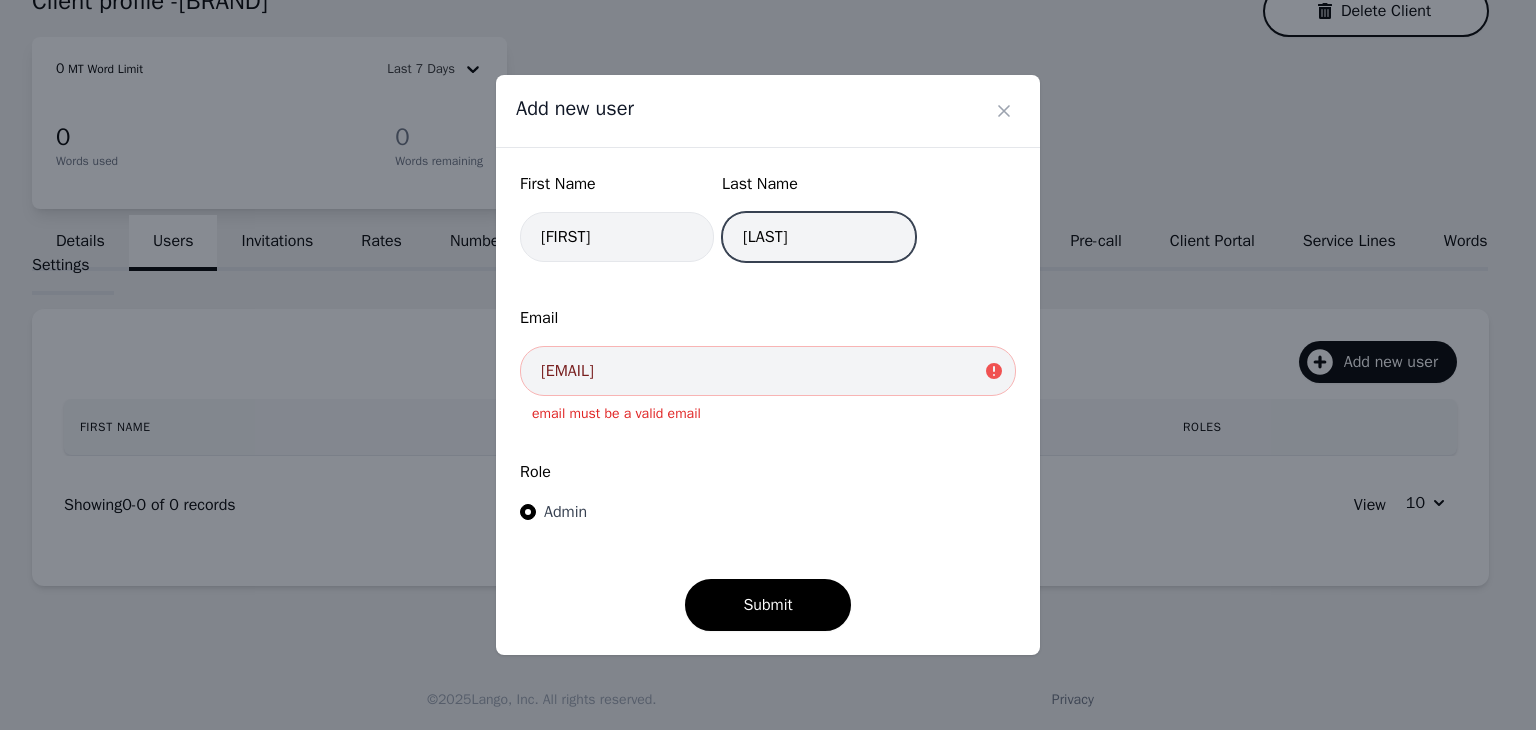 click on "[LAST]" at bounding box center (819, 237) 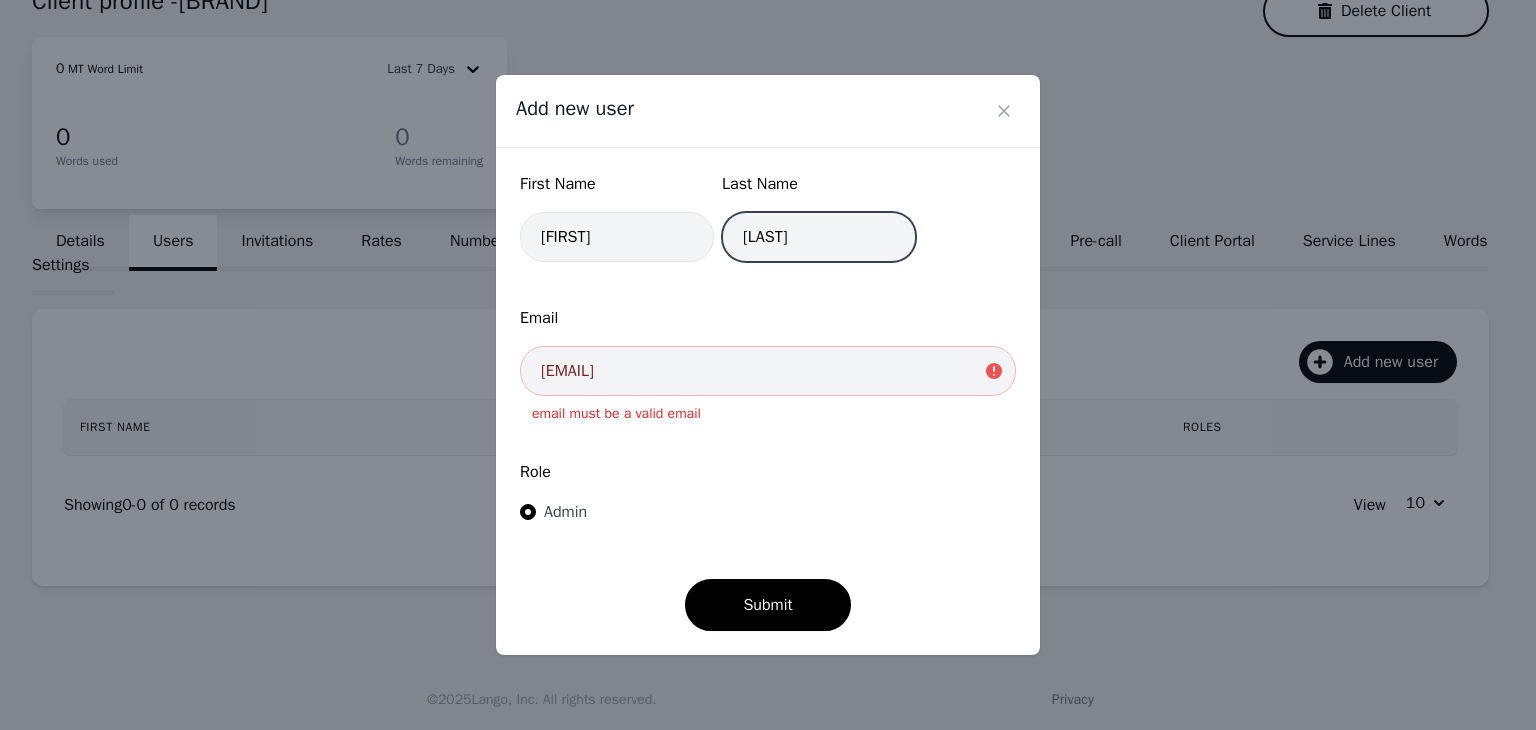 type on "[LAST]" 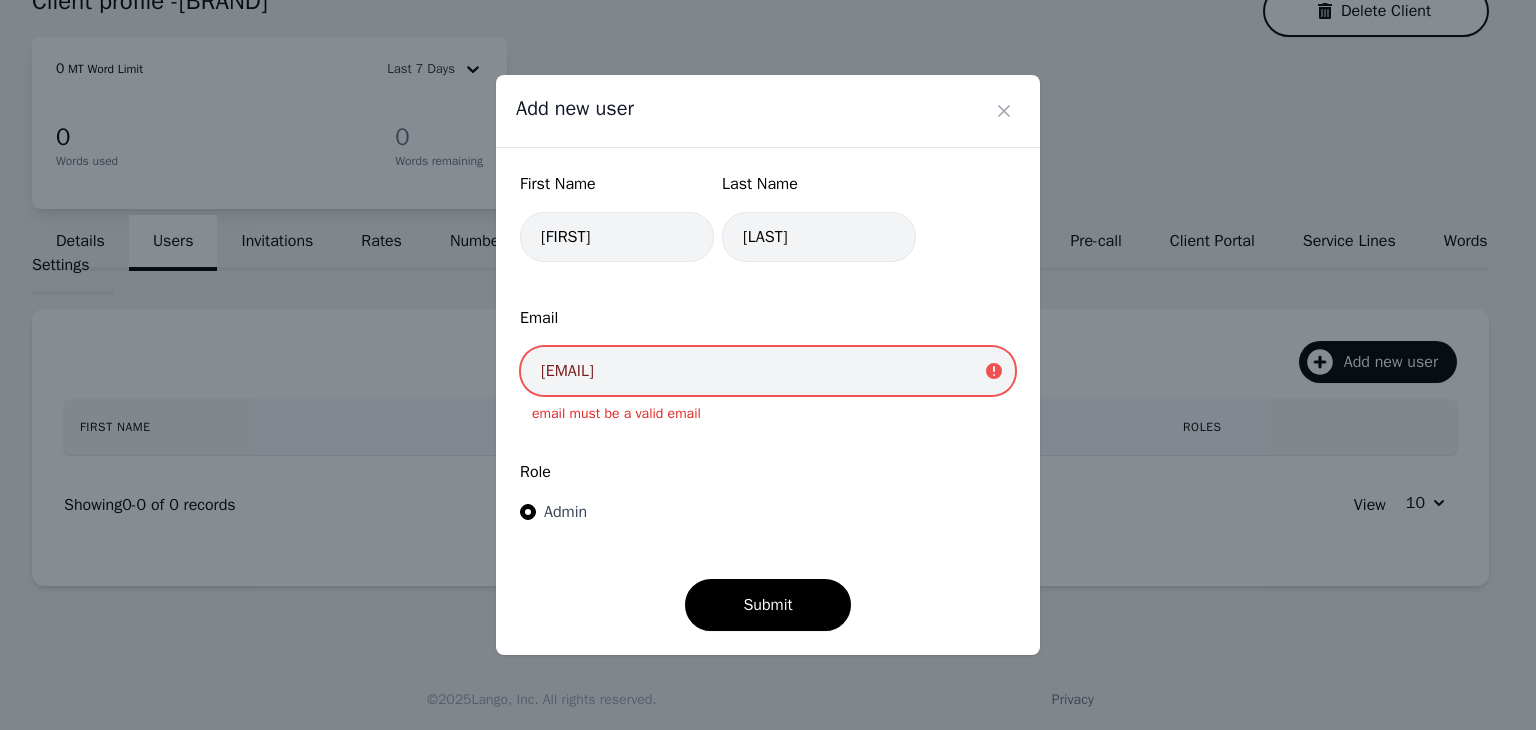 click on "[EMAIL]" at bounding box center (768, 371) 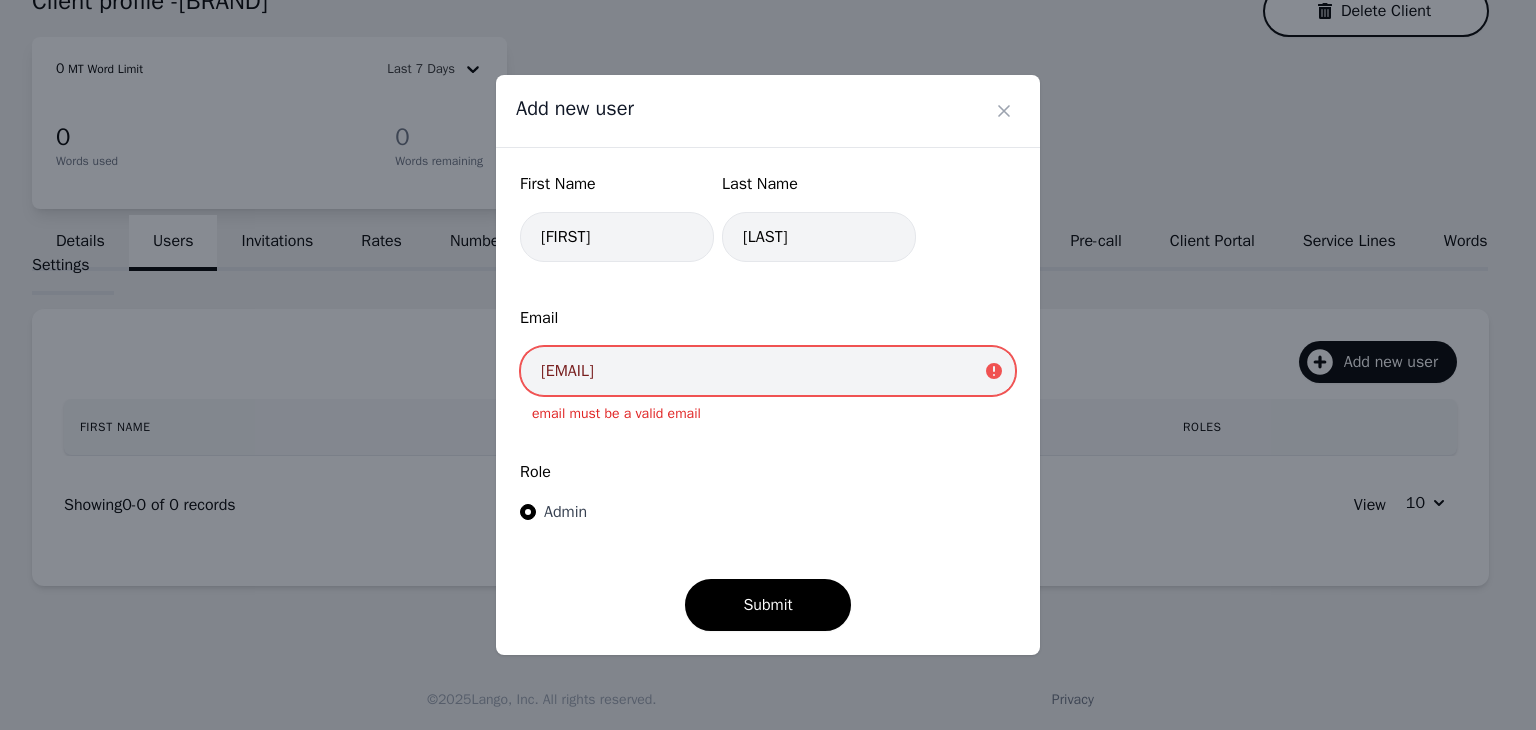 click on "[EMAIL]" at bounding box center [768, 371] 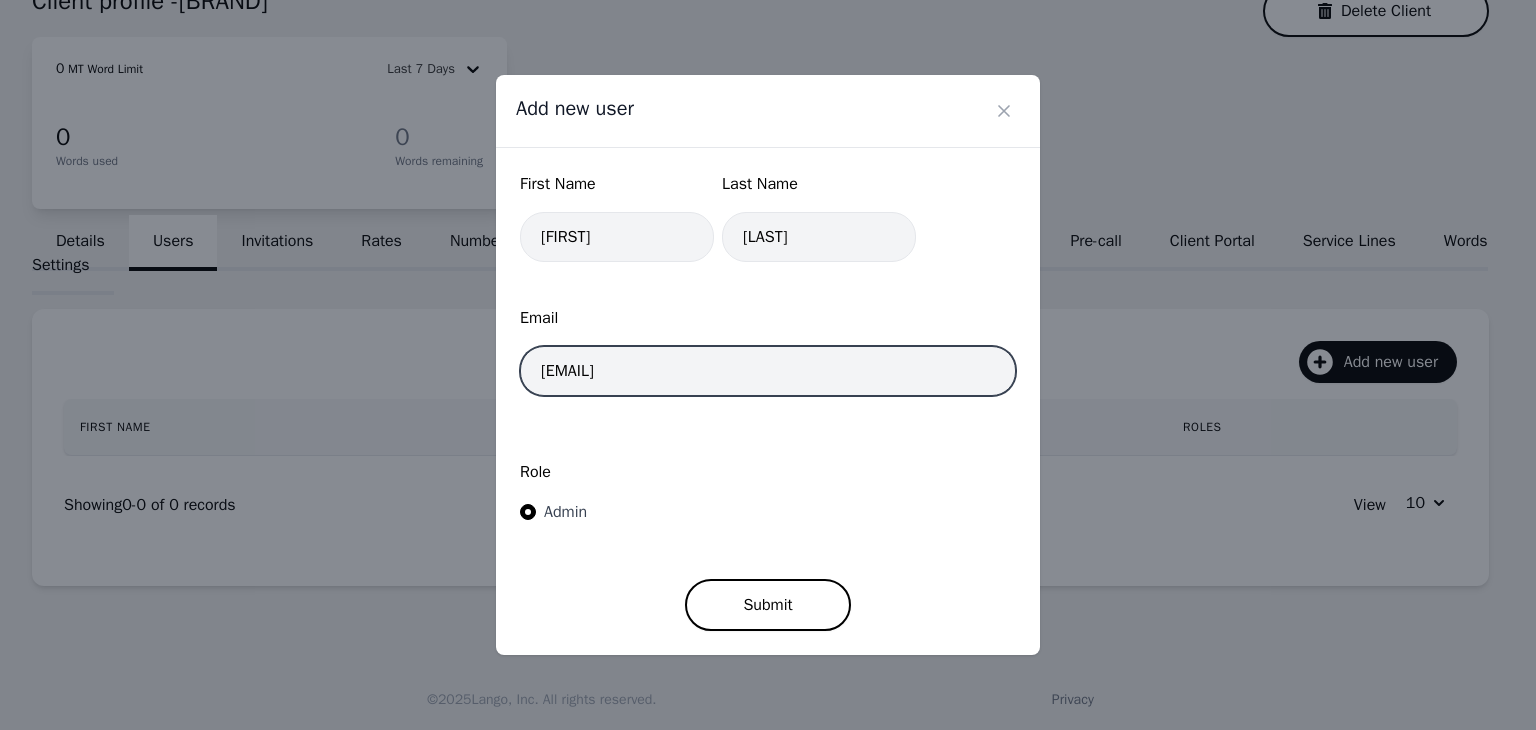type on "[EMAIL]" 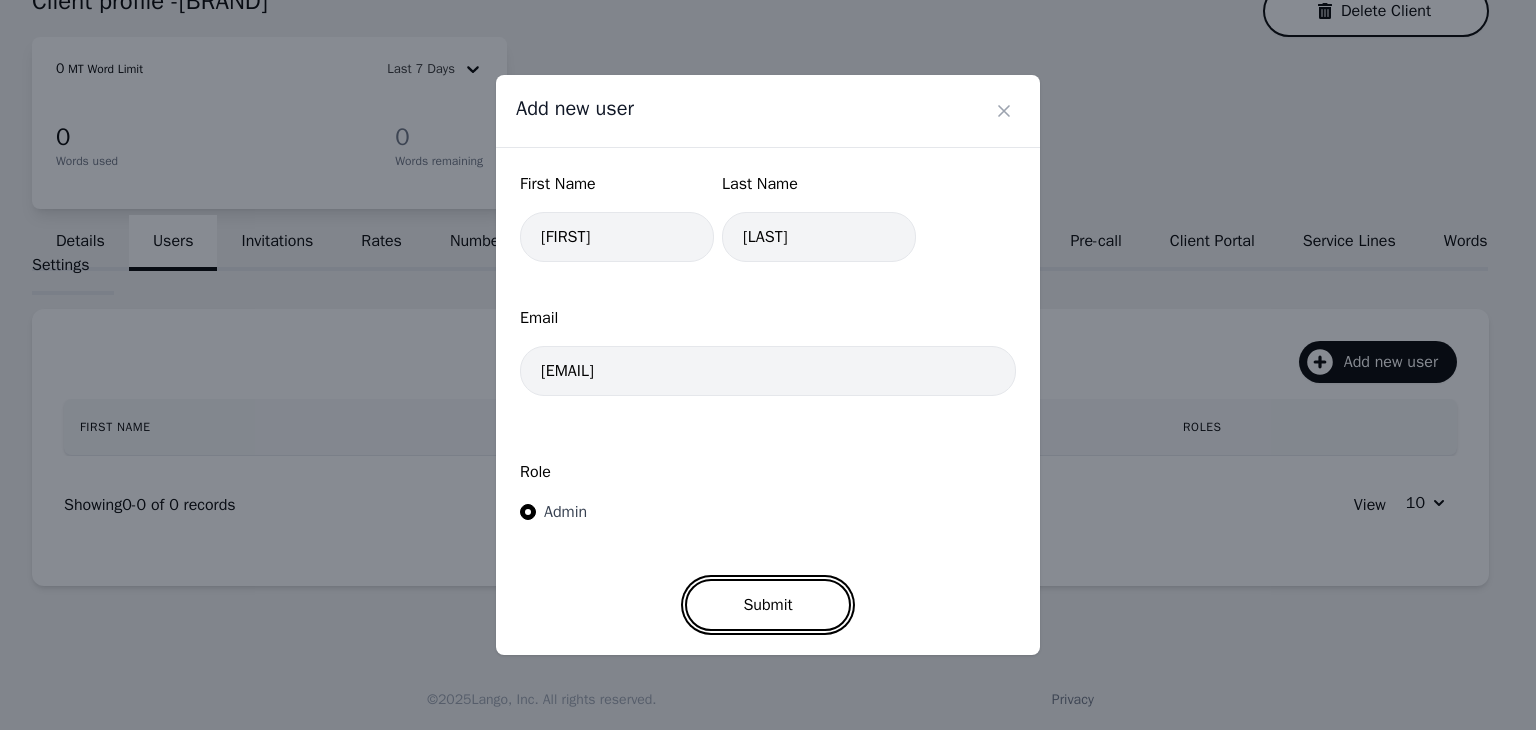 click on "Submit" at bounding box center (767, 605) 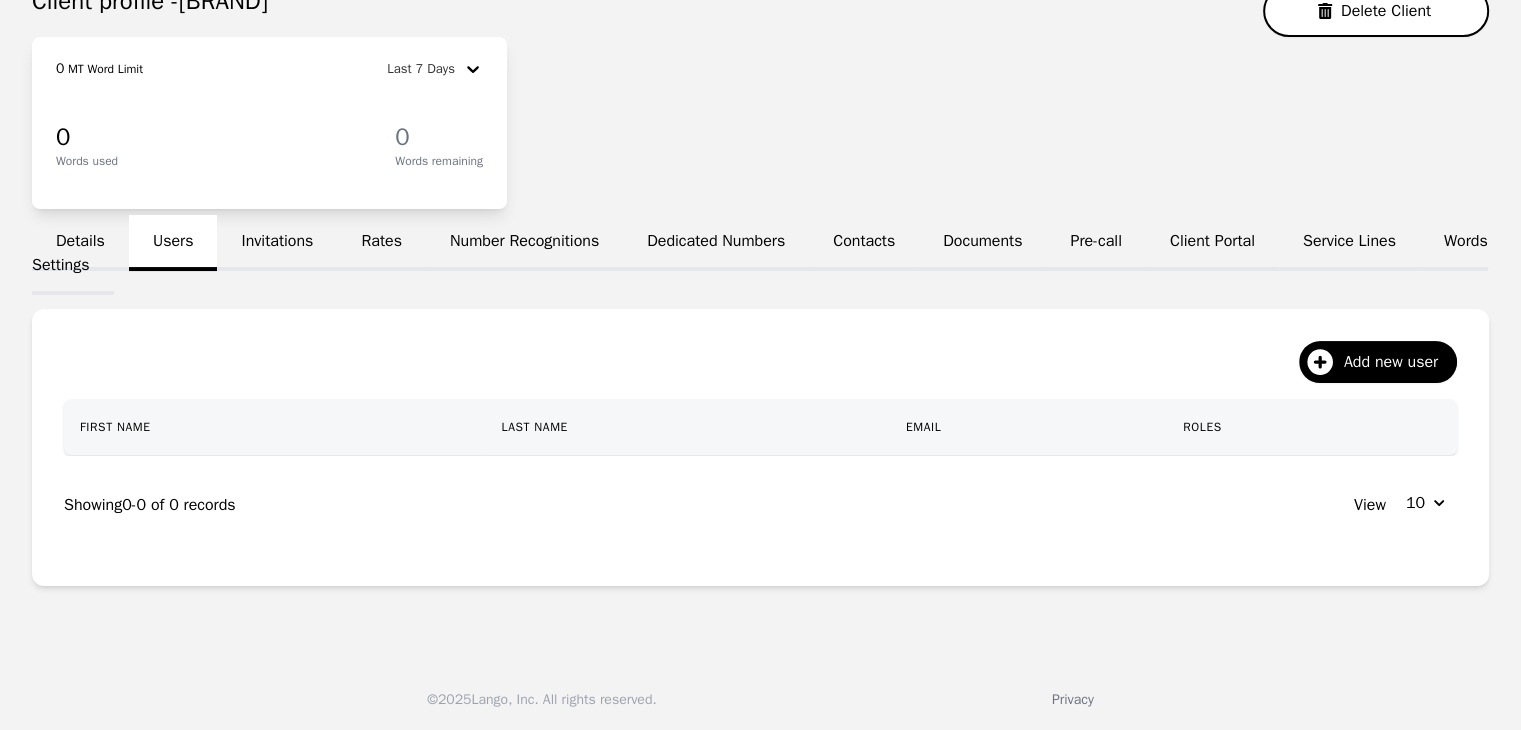 click on "Invitations" at bounding box center [277, 243] 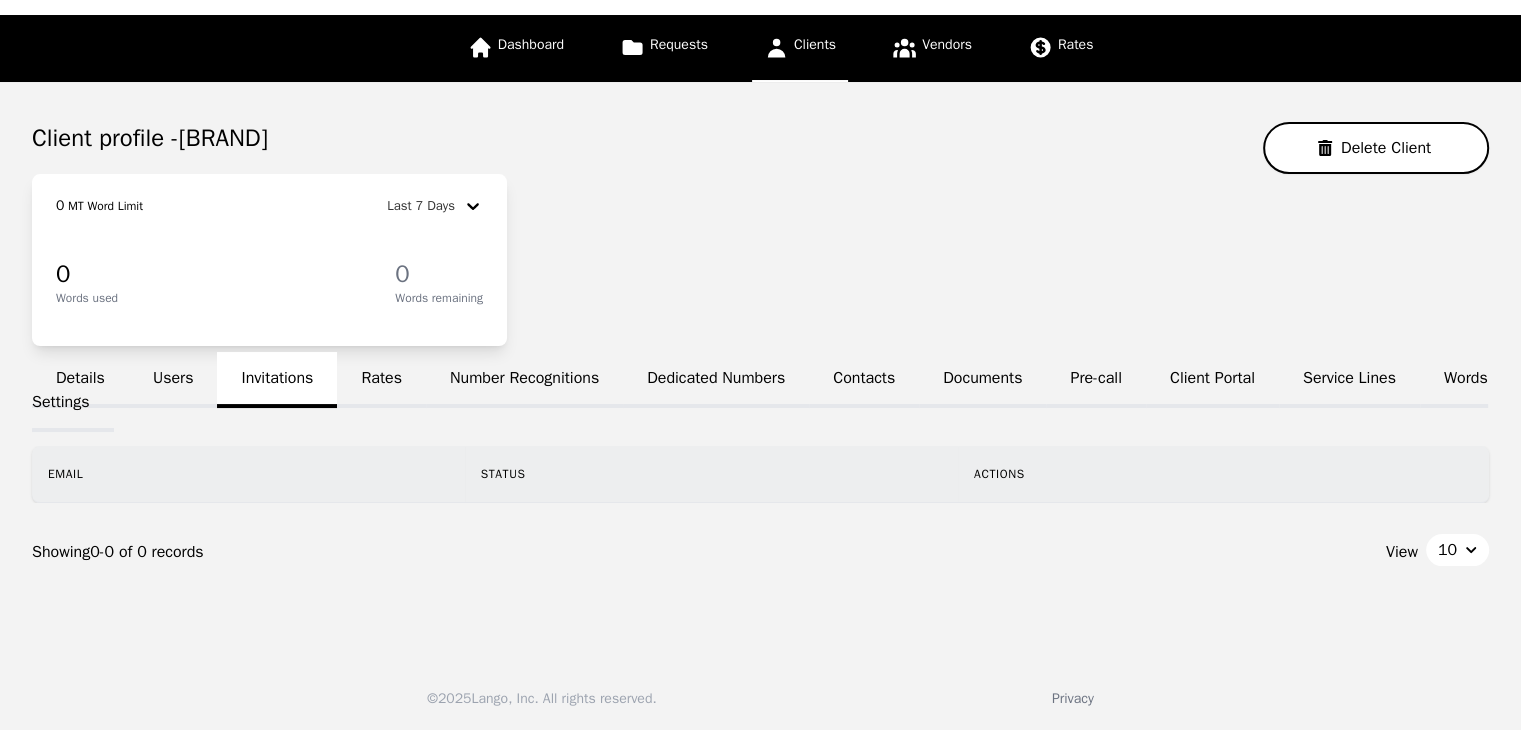 scroll, scrollTop: 156, scrollLeft: 0, axis: vertical 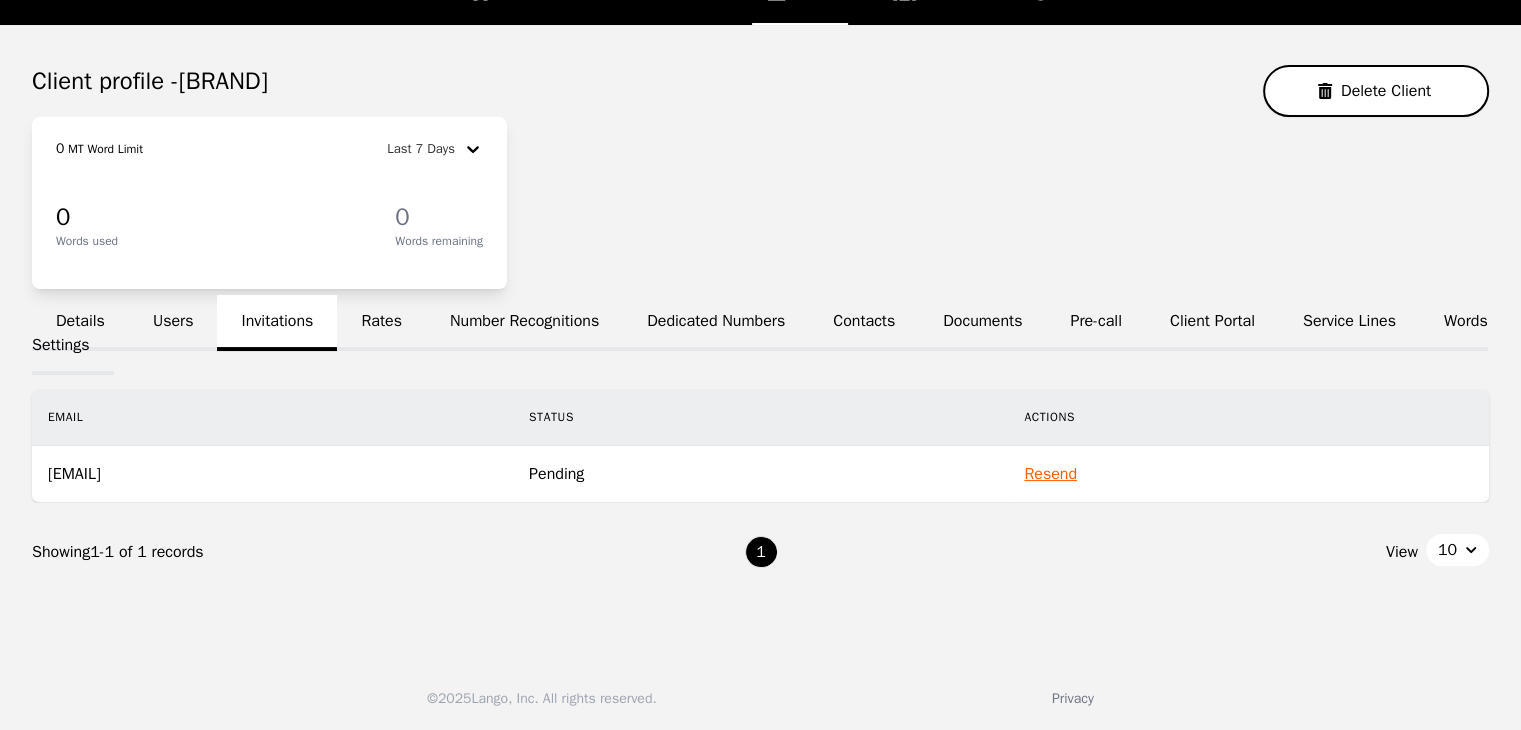 click on "Rates" at bounding box center [381, 323] 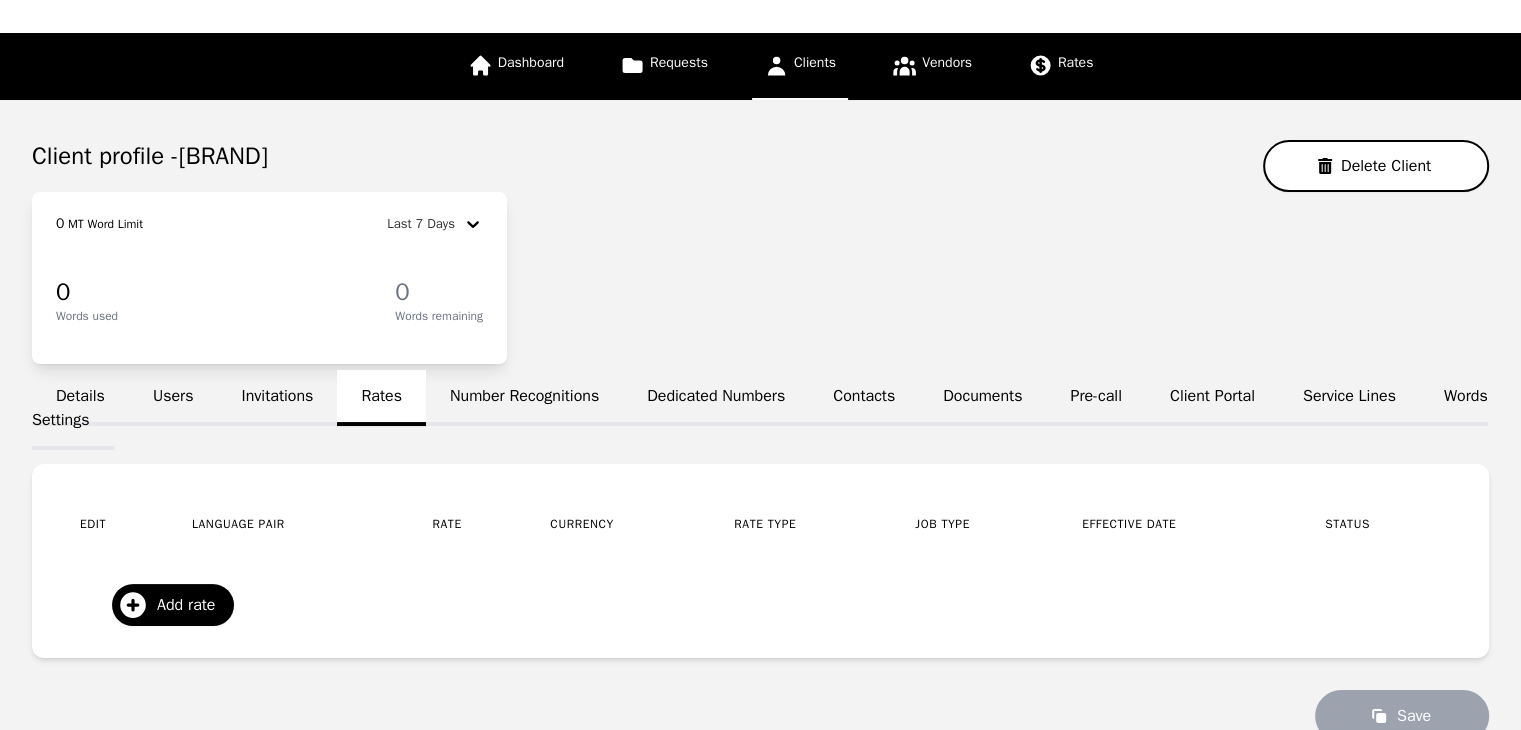 scroll, scrollTop: 222, scrollLeft: 0, axis: vertical 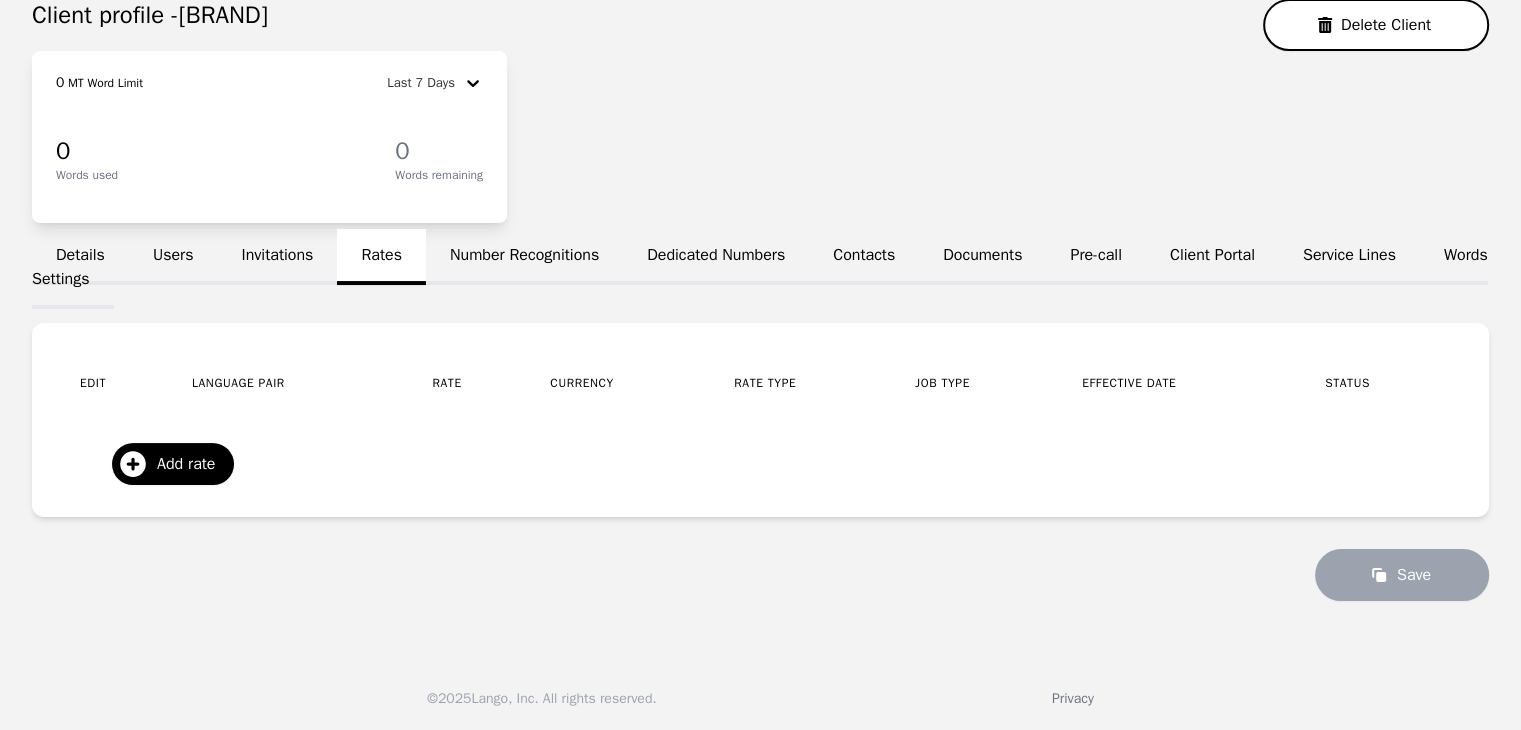 click on "Users" at bounding box center (173, 257) 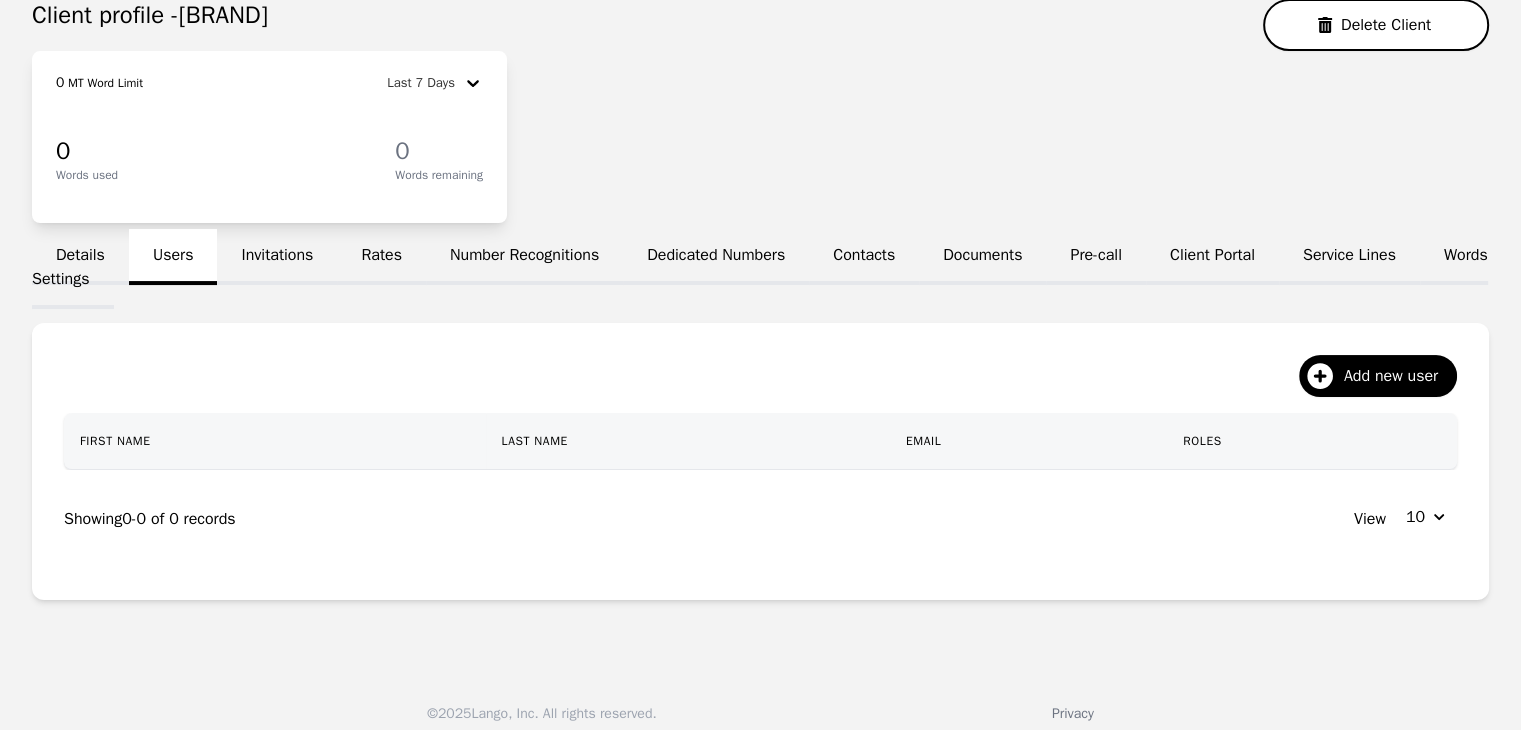click on "Invitations" at bounding box center [277, 257] 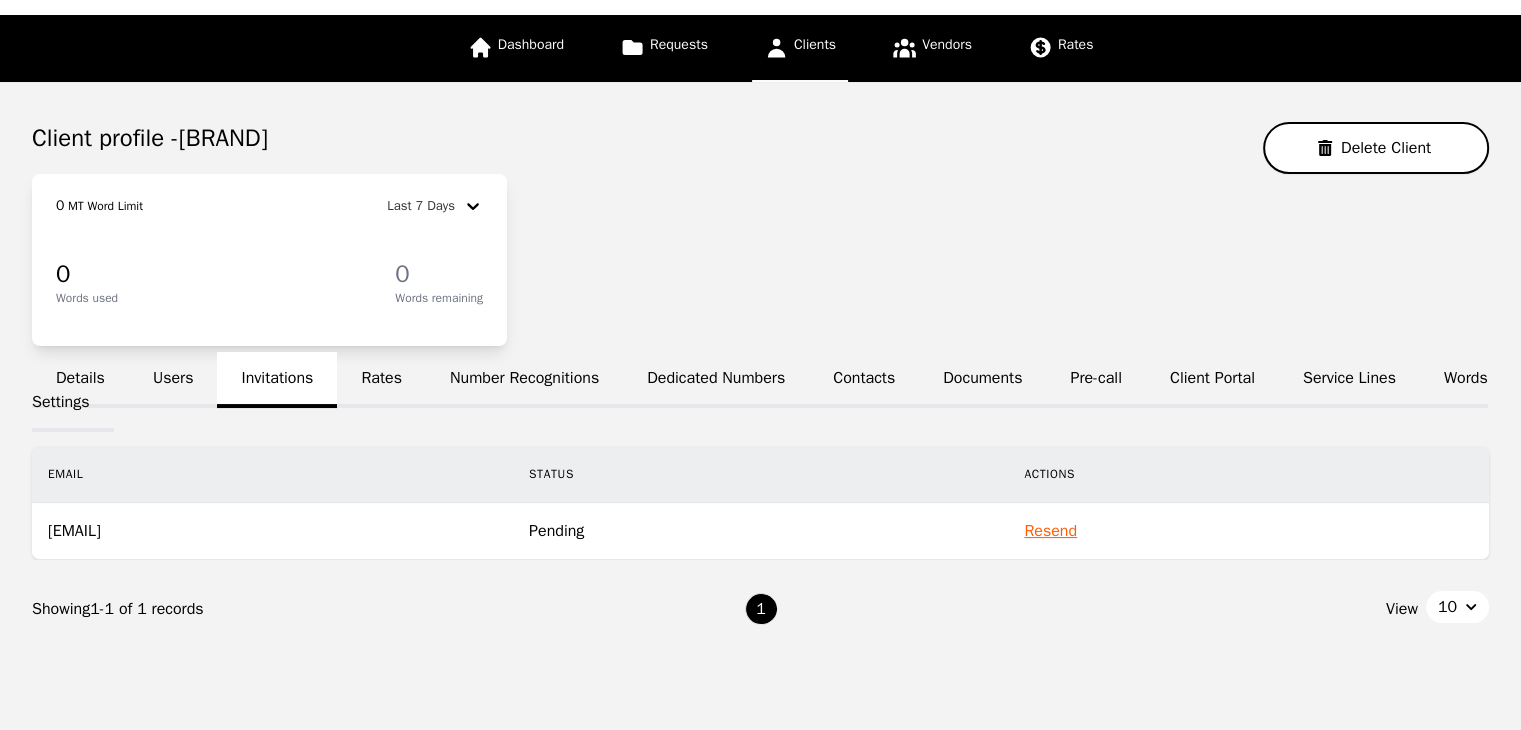 scroll, scrollTop: 156, scrollLeft: 0, axis: vertical 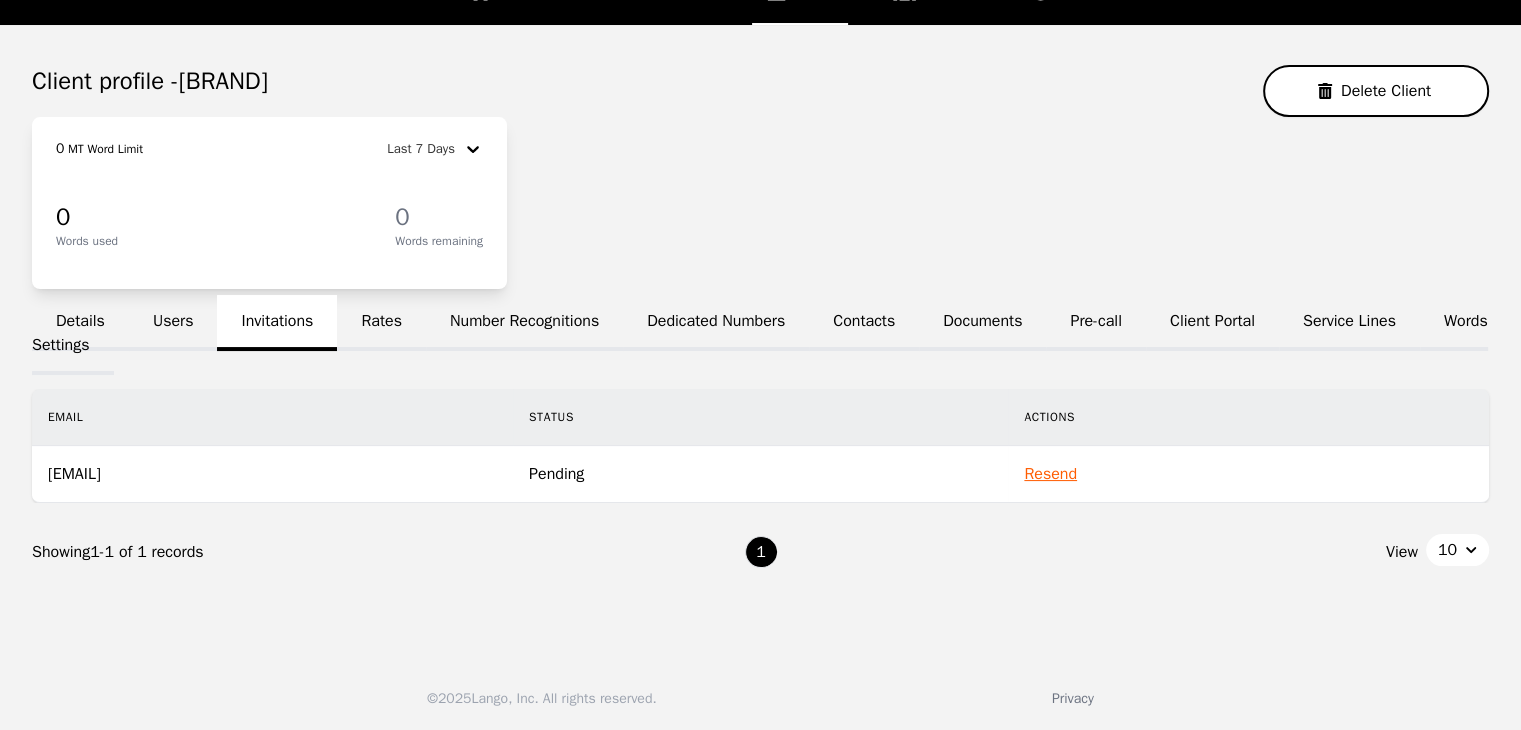 click on "Users" at bounding box center (173, 323) 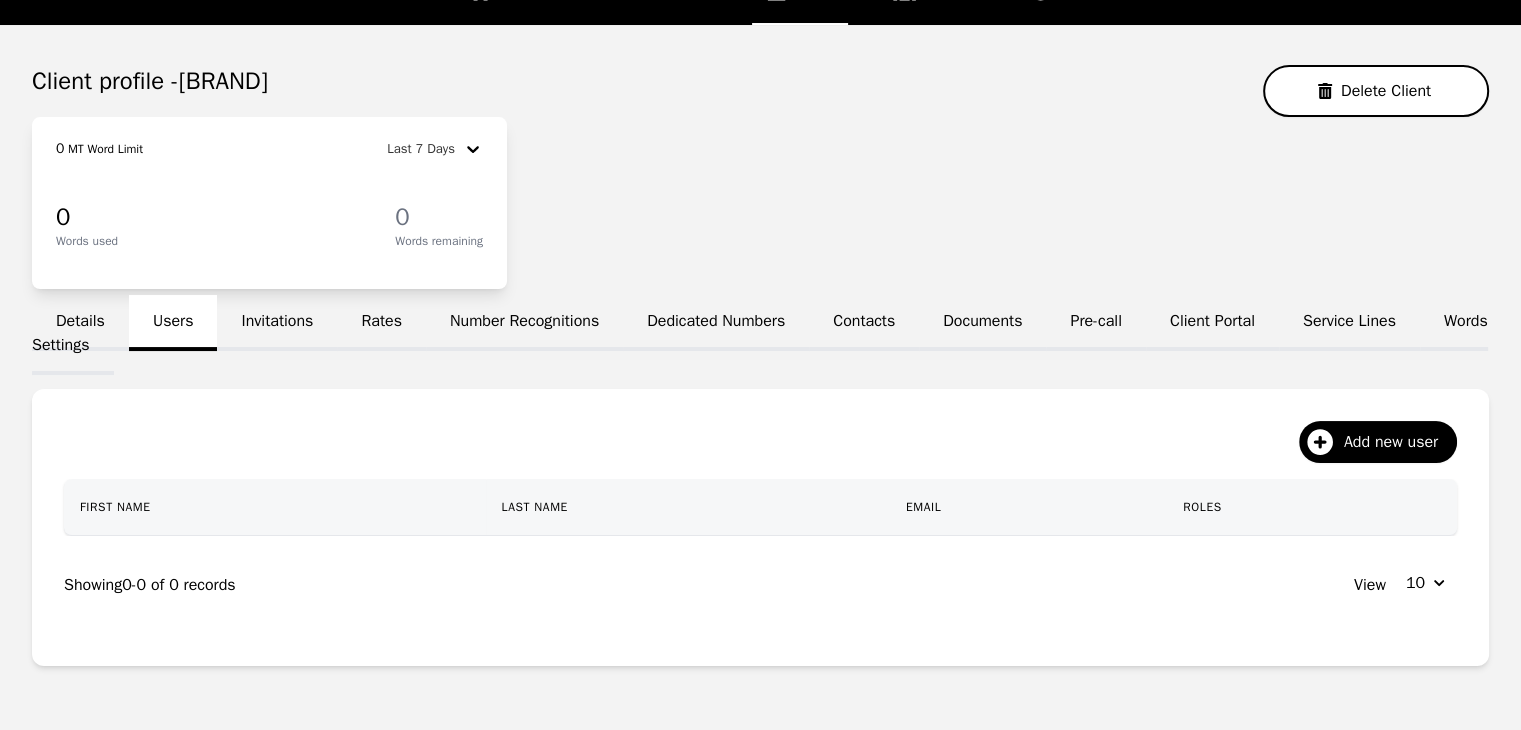click on "Details" at bounding box center [80, 323] 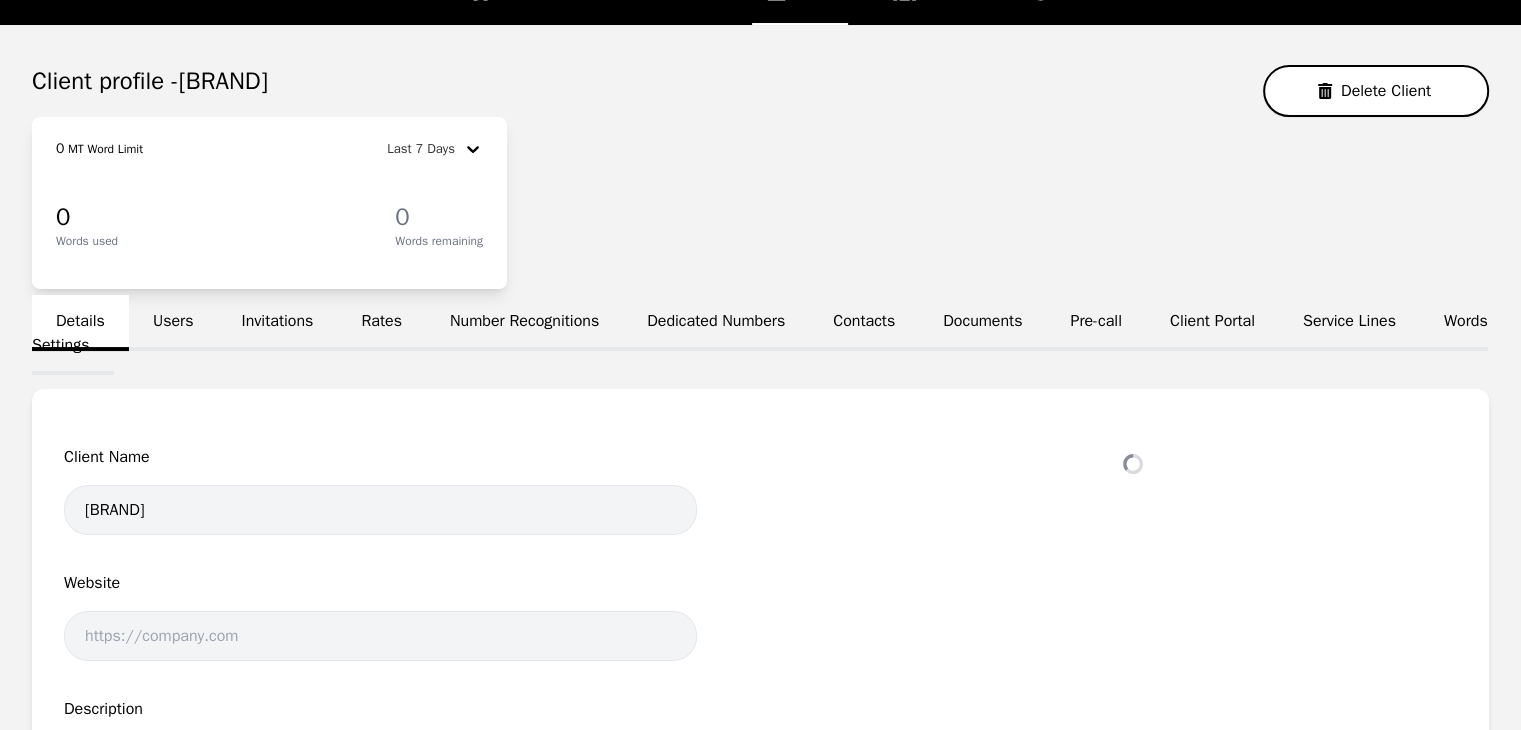 select on "active" 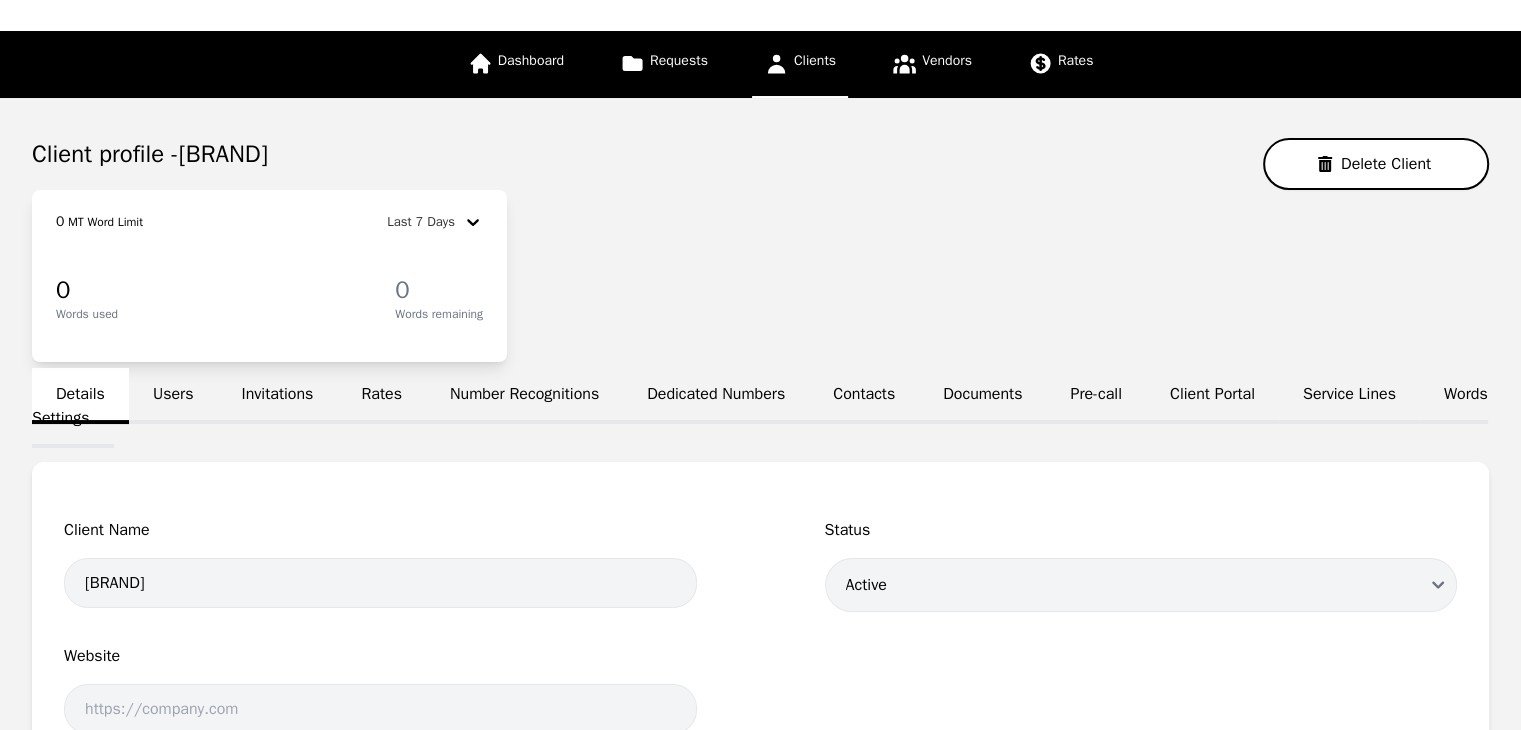 scroll, scrollTop: 0, scrollLeft: 0, axis: both 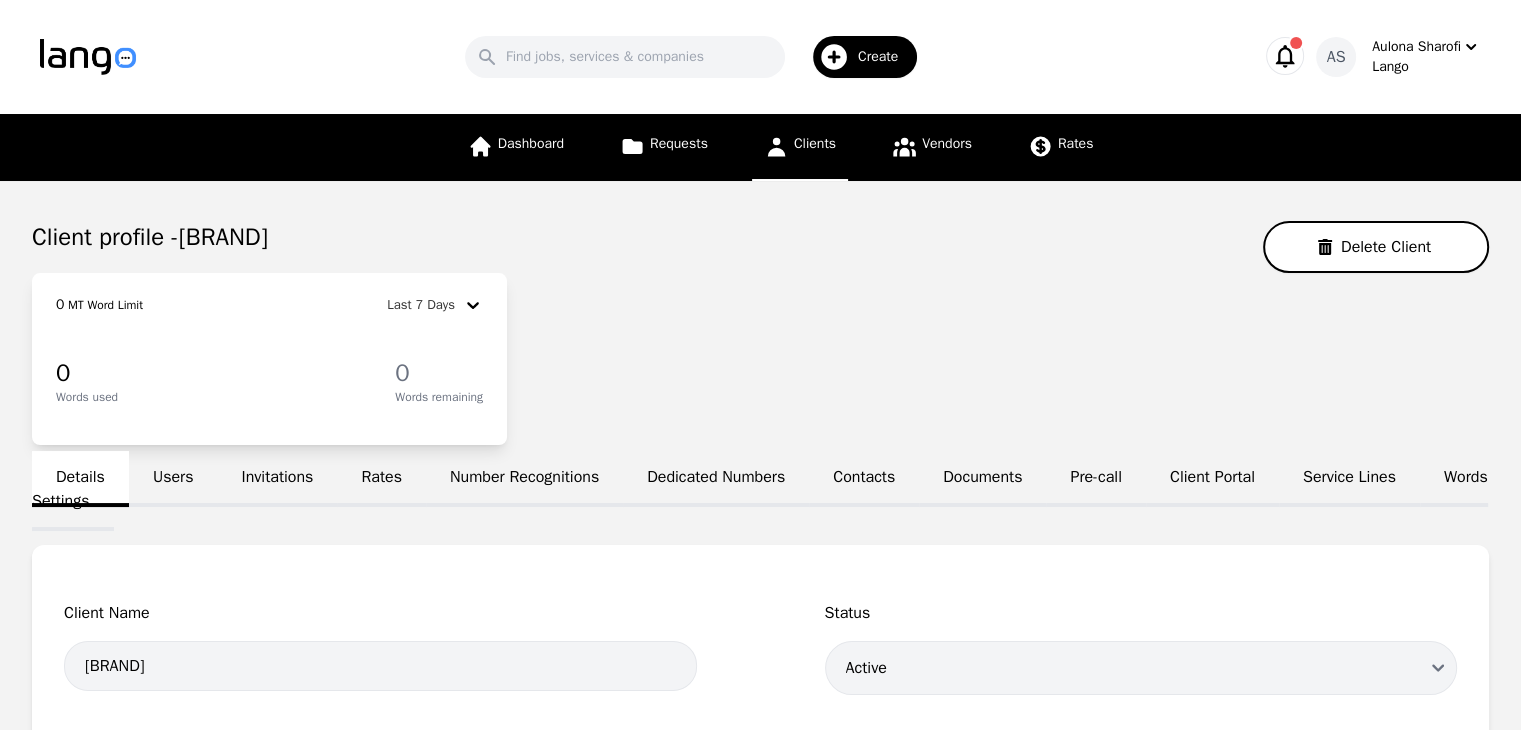 drag, startPoint x: 148, startPoint y: 432, endPoint x: 165, endPoint y: 441, distance: 19.235384 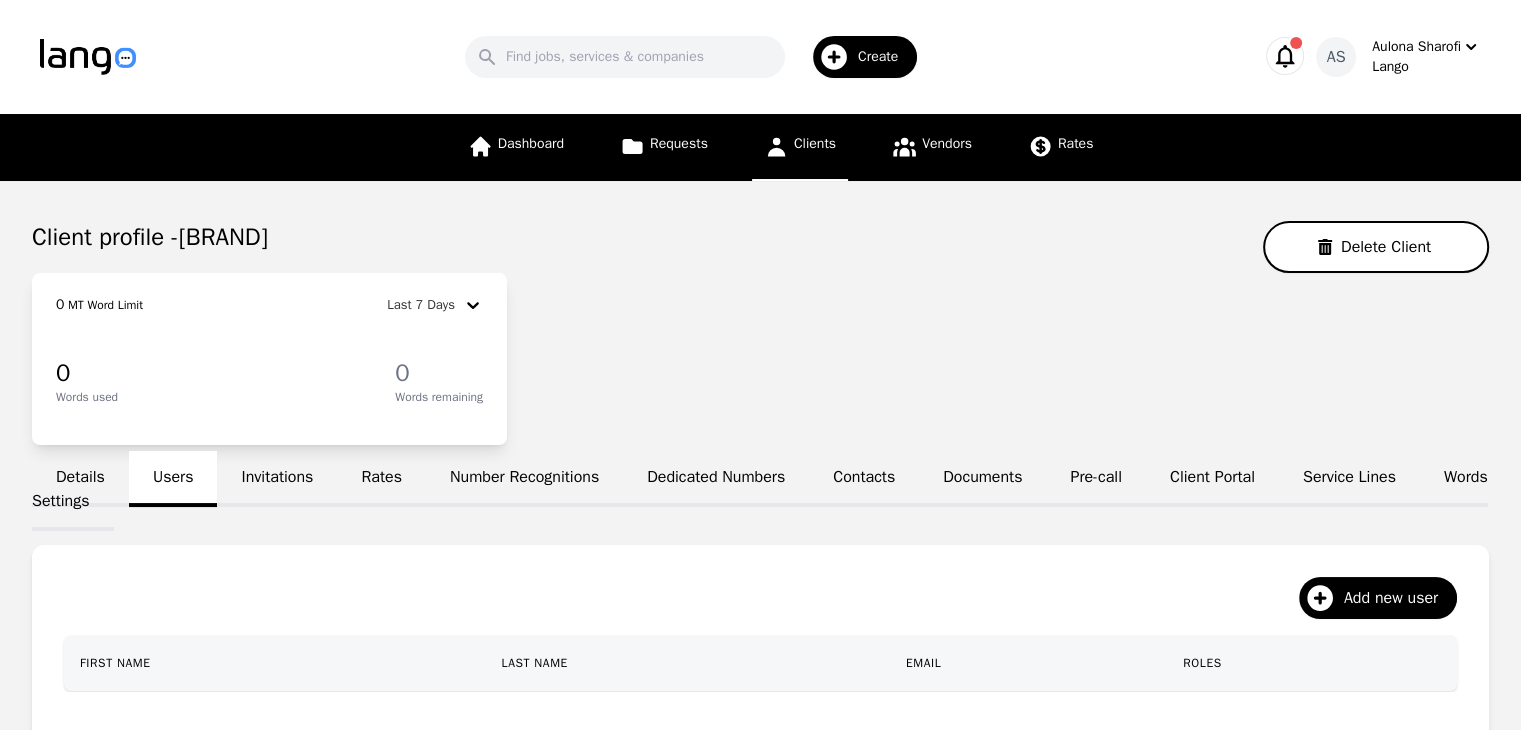 click on "Invitations" at bounding box center [277, 479] 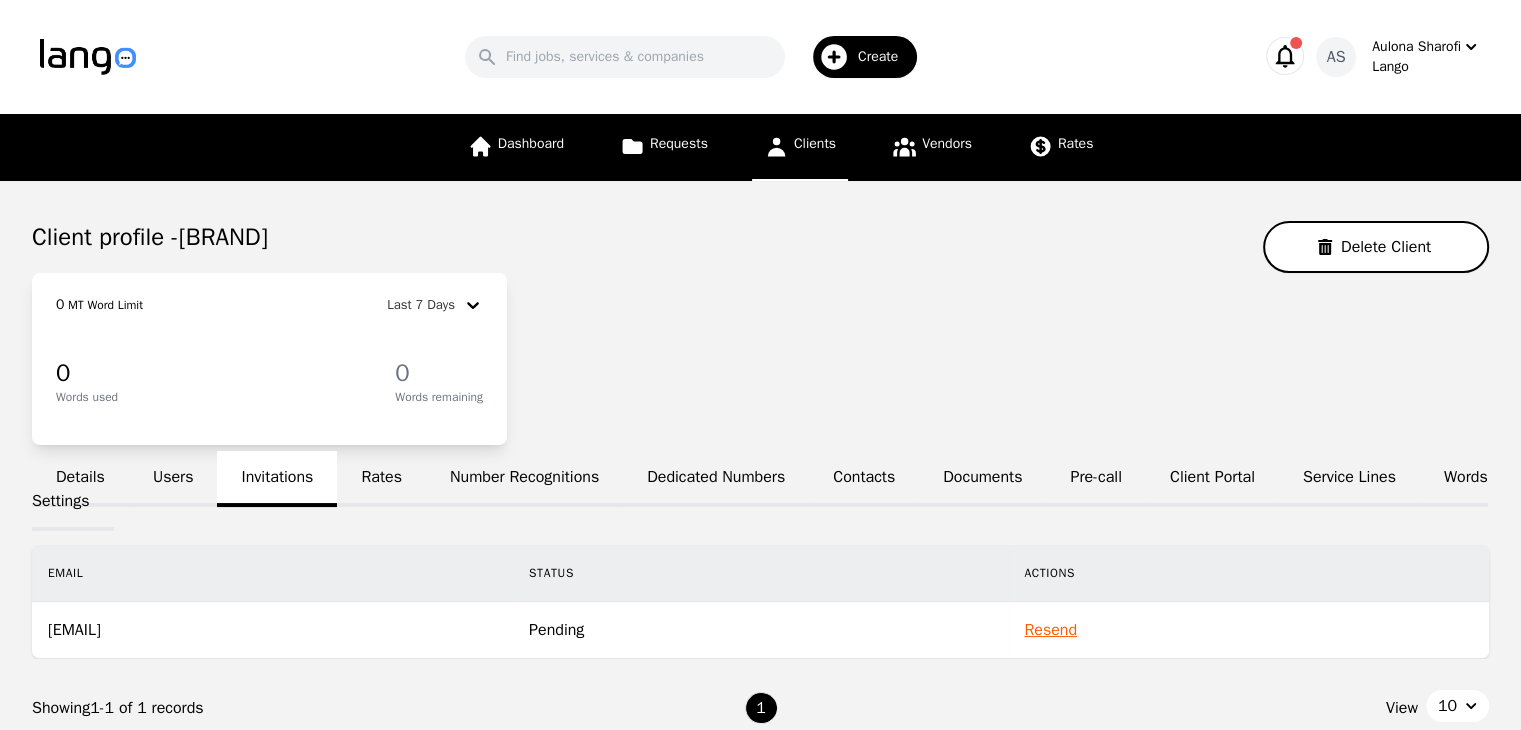 click on "Rates" at bounding box center (381, 479) 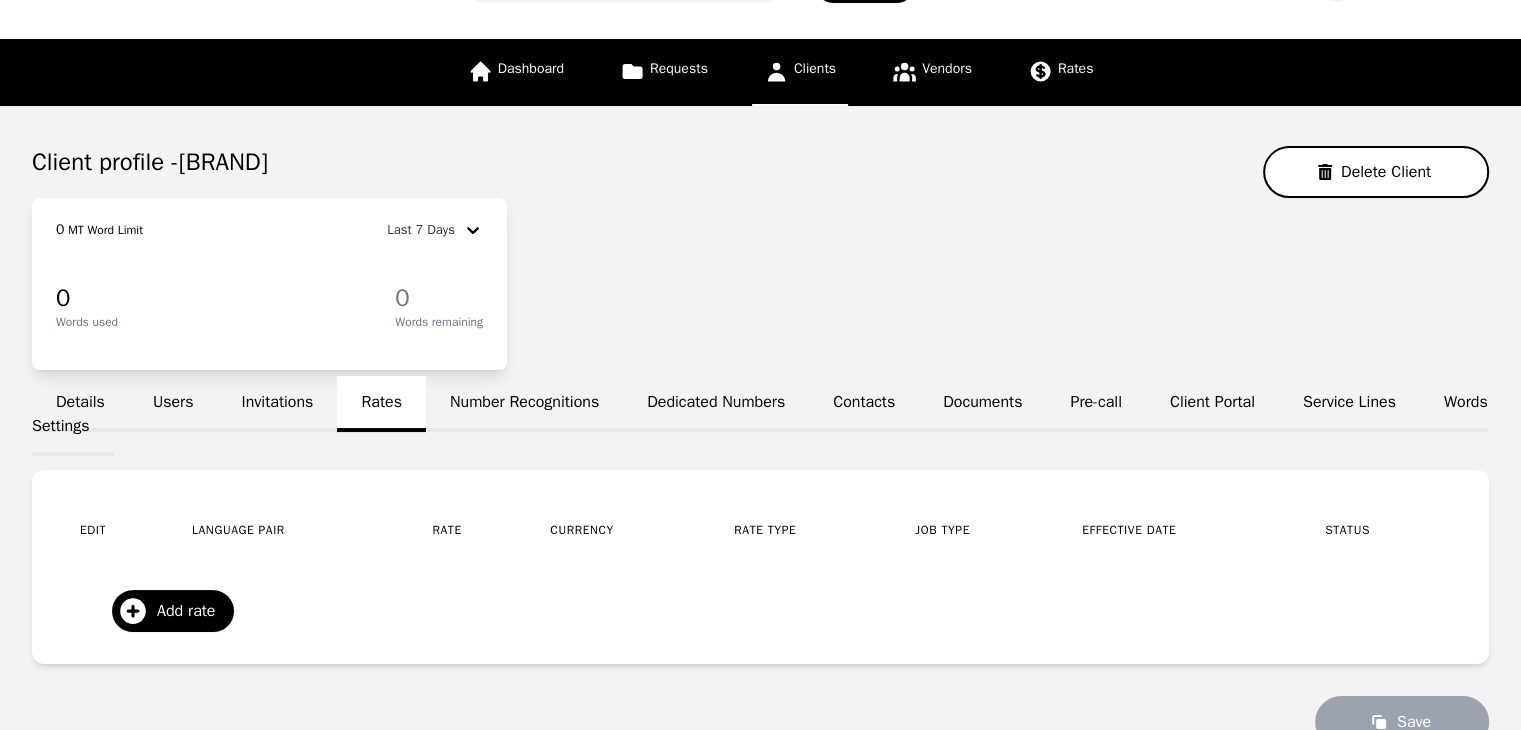 scroll, scrollTop: 200, scrollLeft: 0, axis: vertical 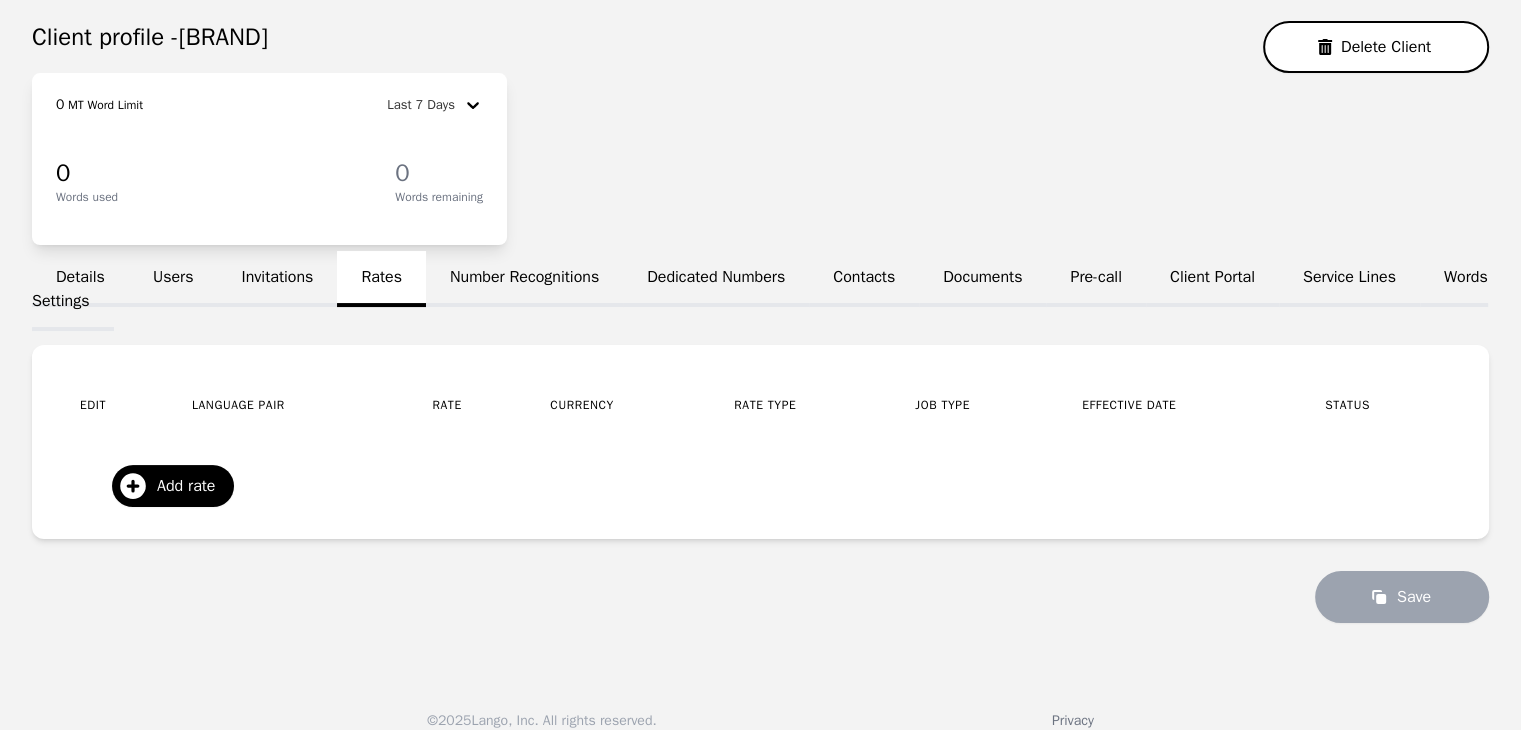 click on "Invitations" at bounding box center [277, 279] 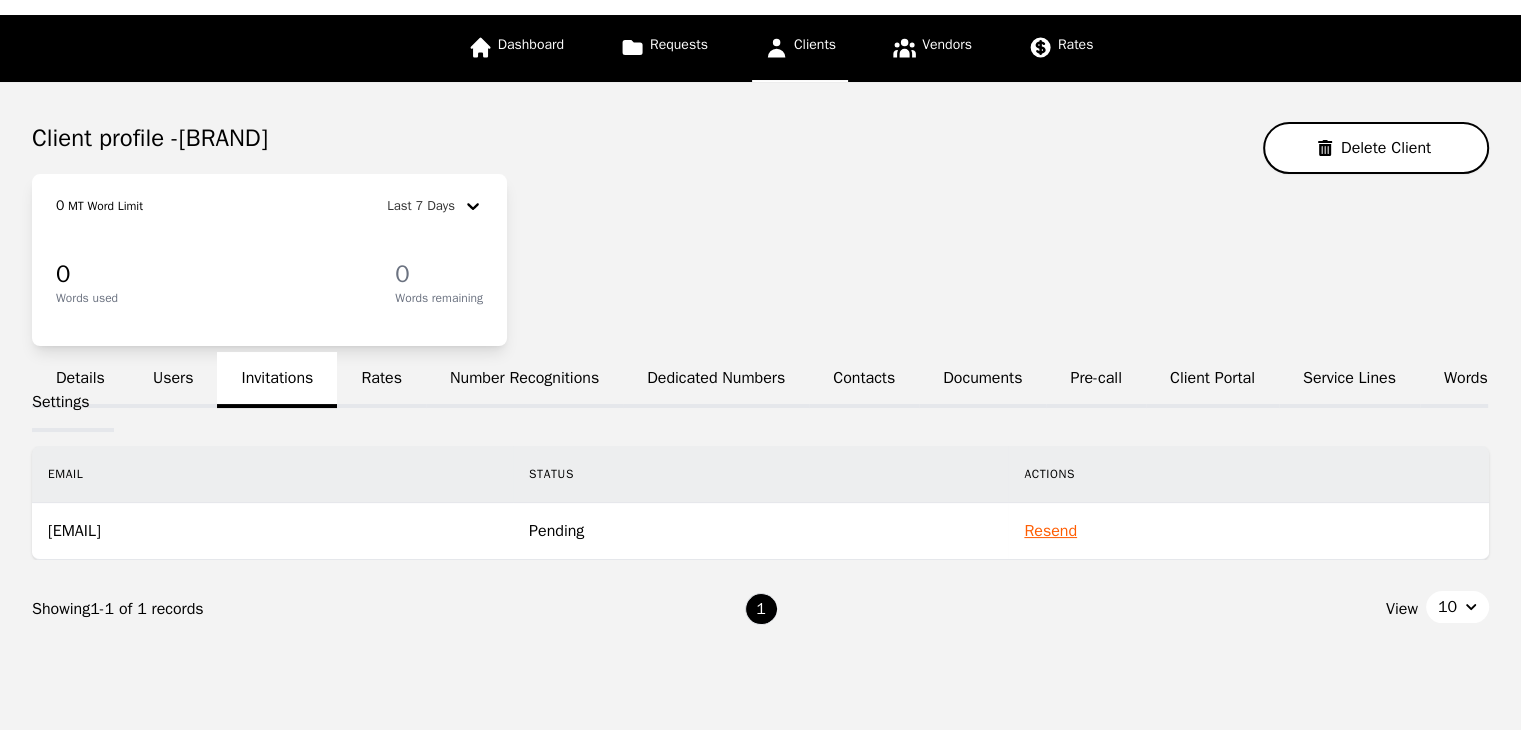 scroll, scrollTop: 156, scrollLeft: 0, axis: vertical 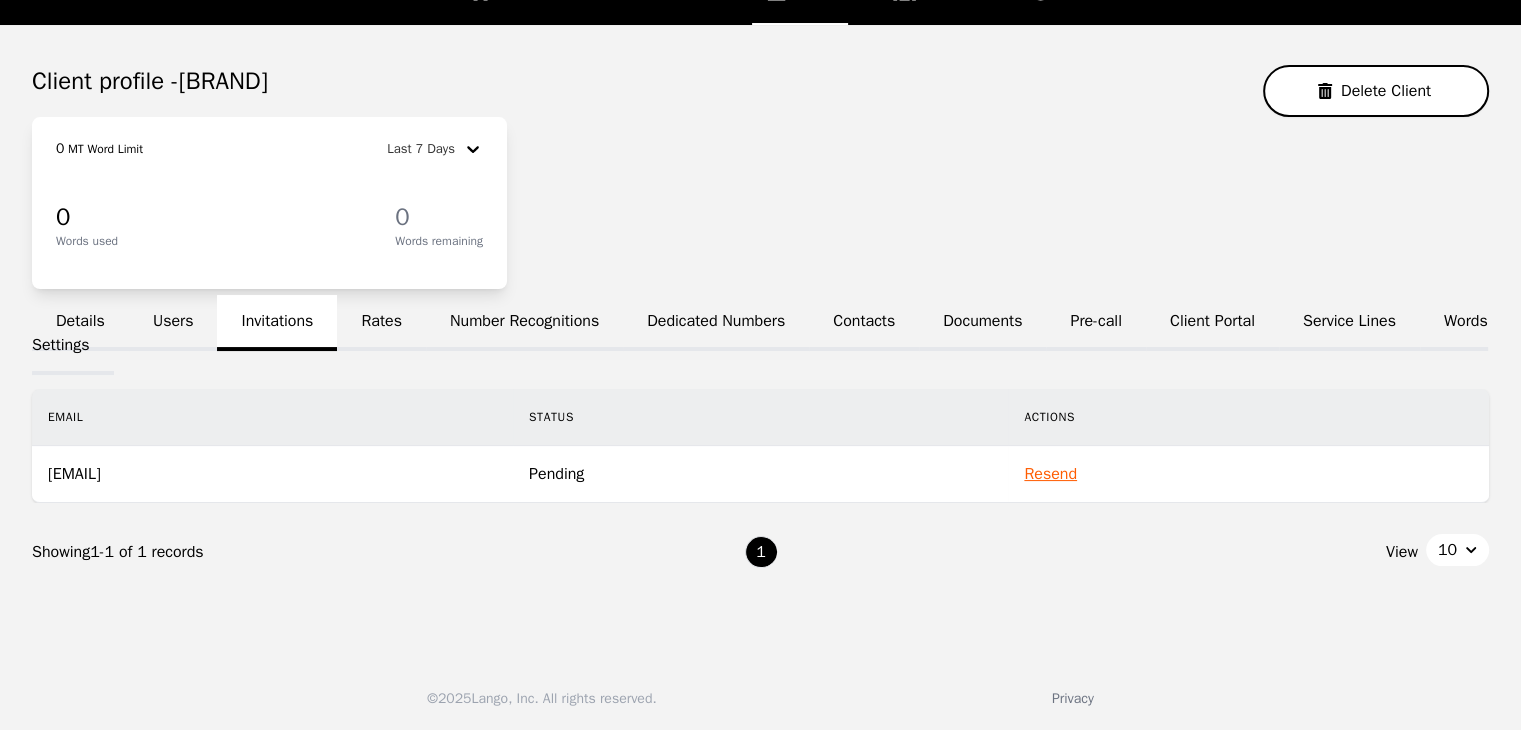 click on "0   MT Word Limit Last 7 Days 0 Words used 0 Words remaining" at bounding box center (760, 203) 